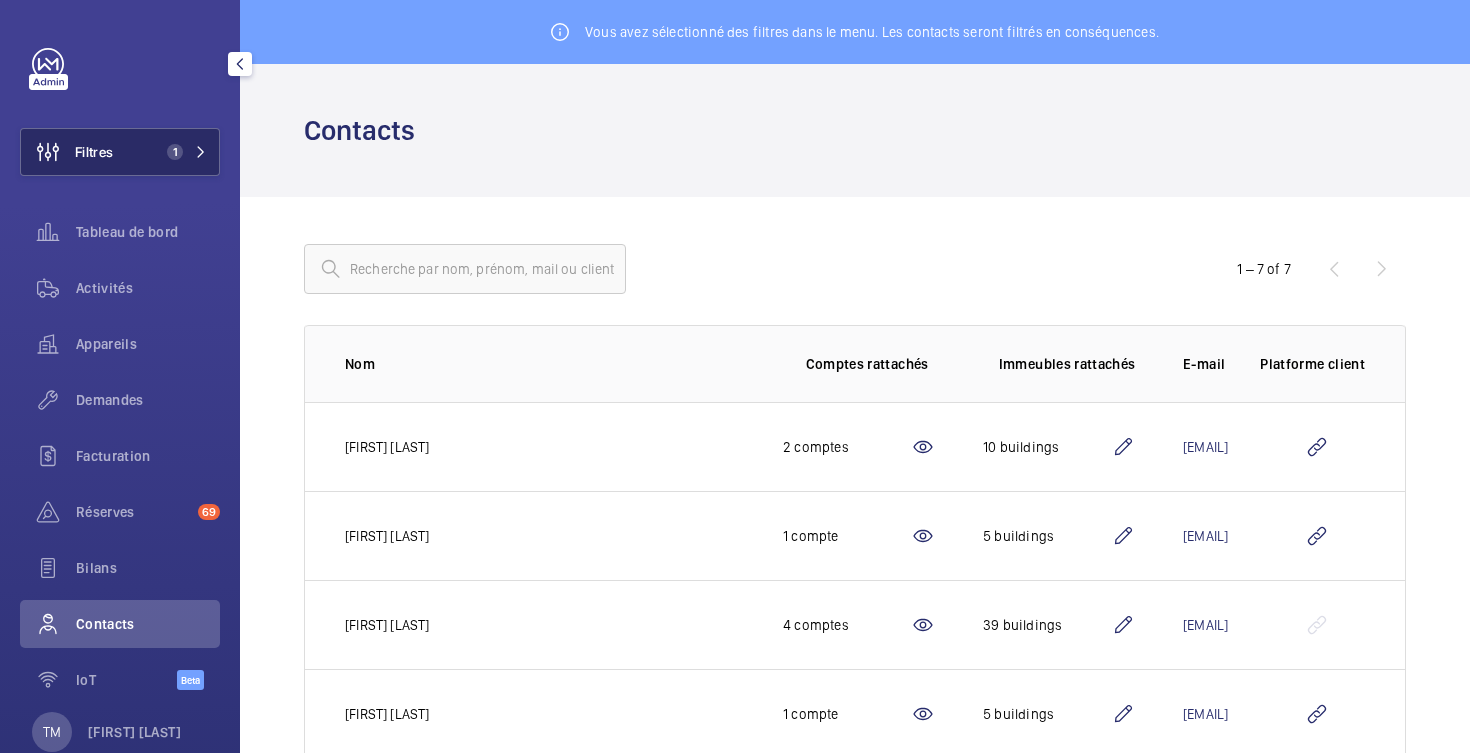 scroll, scrollTop: 0, scrollLeft: 0, axis: both 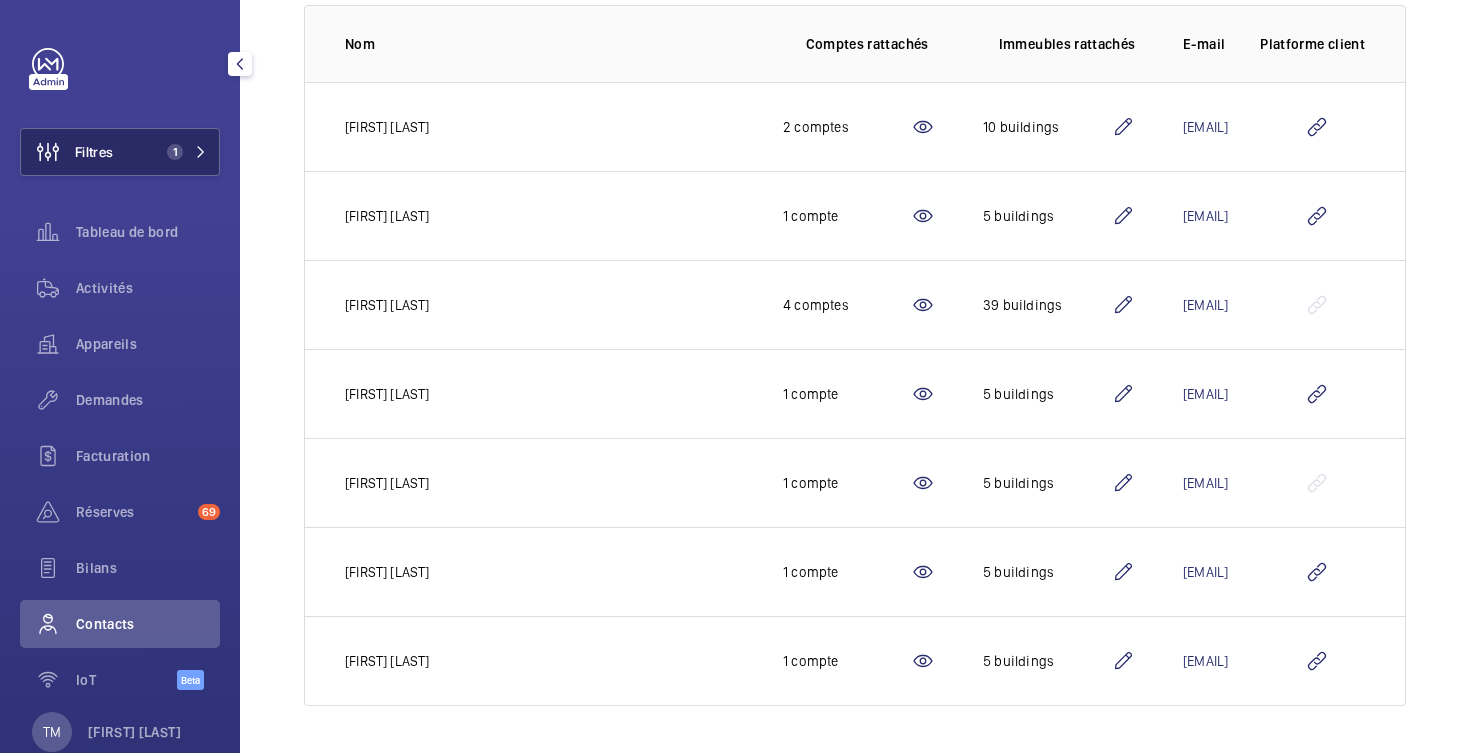 click on "Filtres" 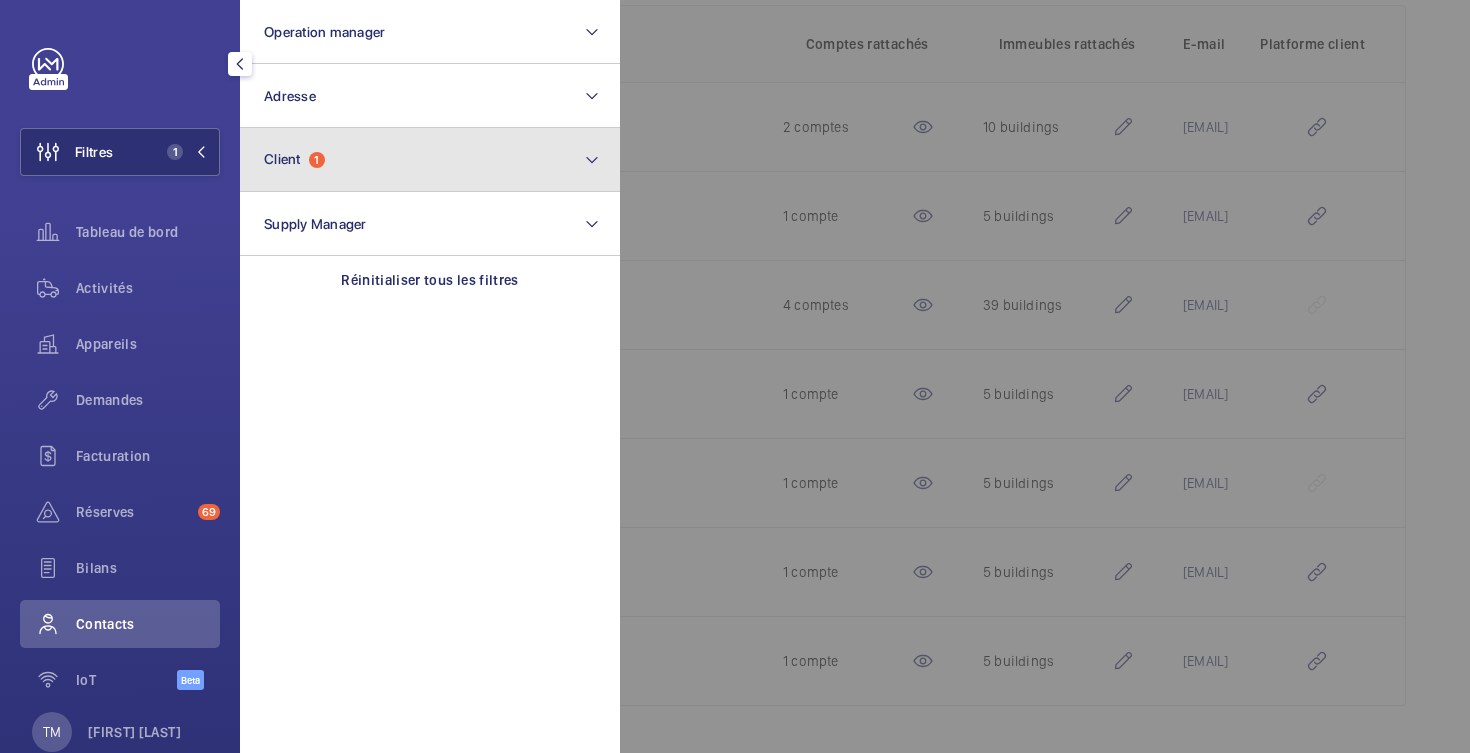 click on "Client  1" 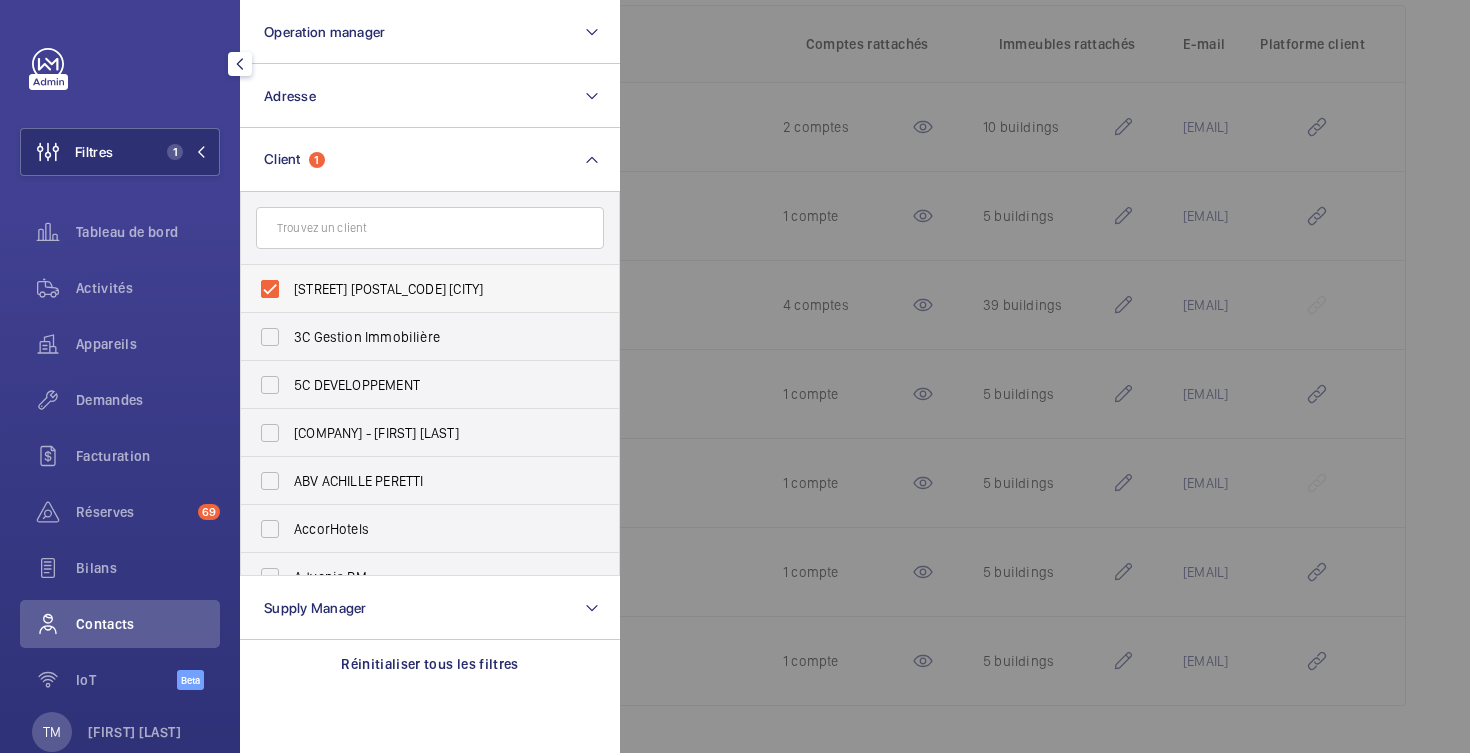 click on "[STREET] [POSTAL_CODE] [CITY]" at bounding box center (415, 289) 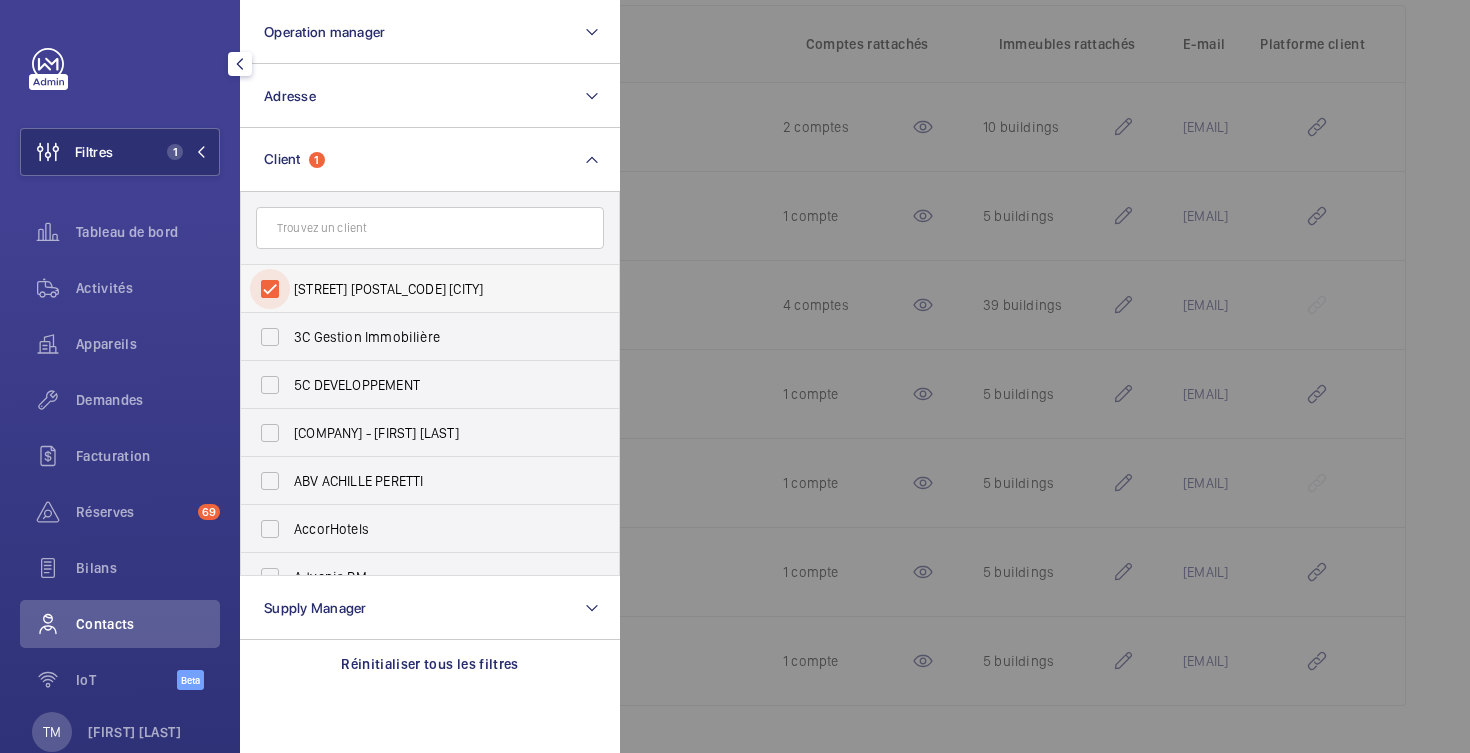 click on "[STREET] [POSTAL_CODE] [CITY]" at bounding box center [270, 289] 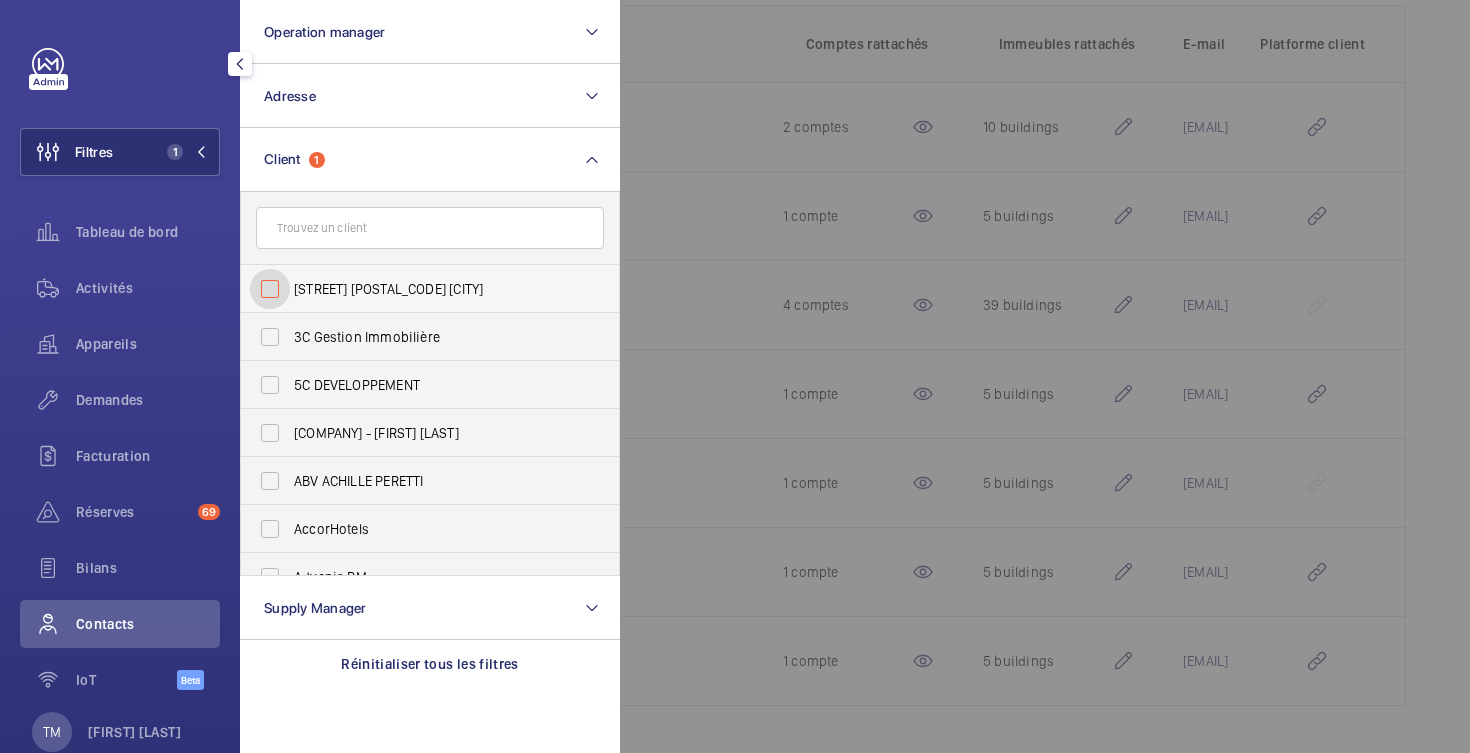 checkbox on "false" 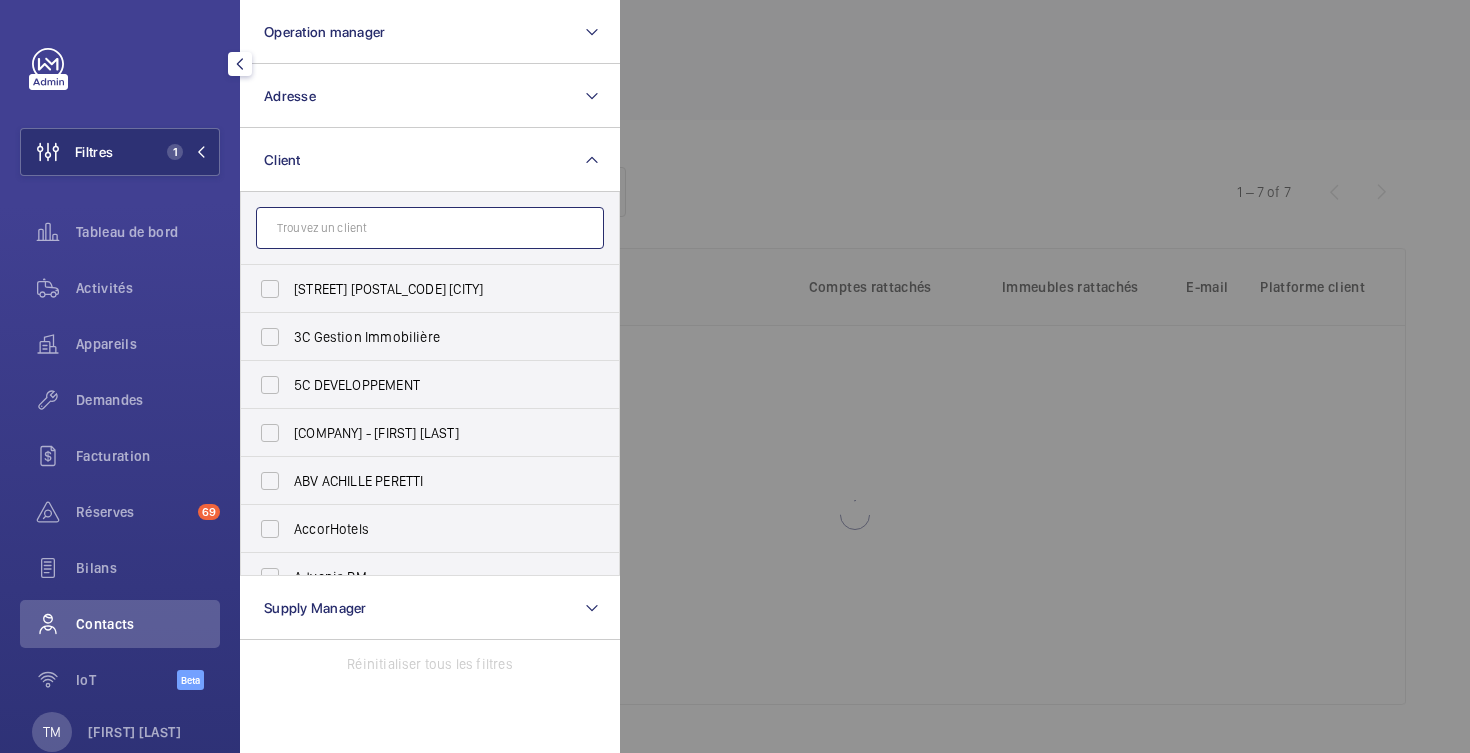click 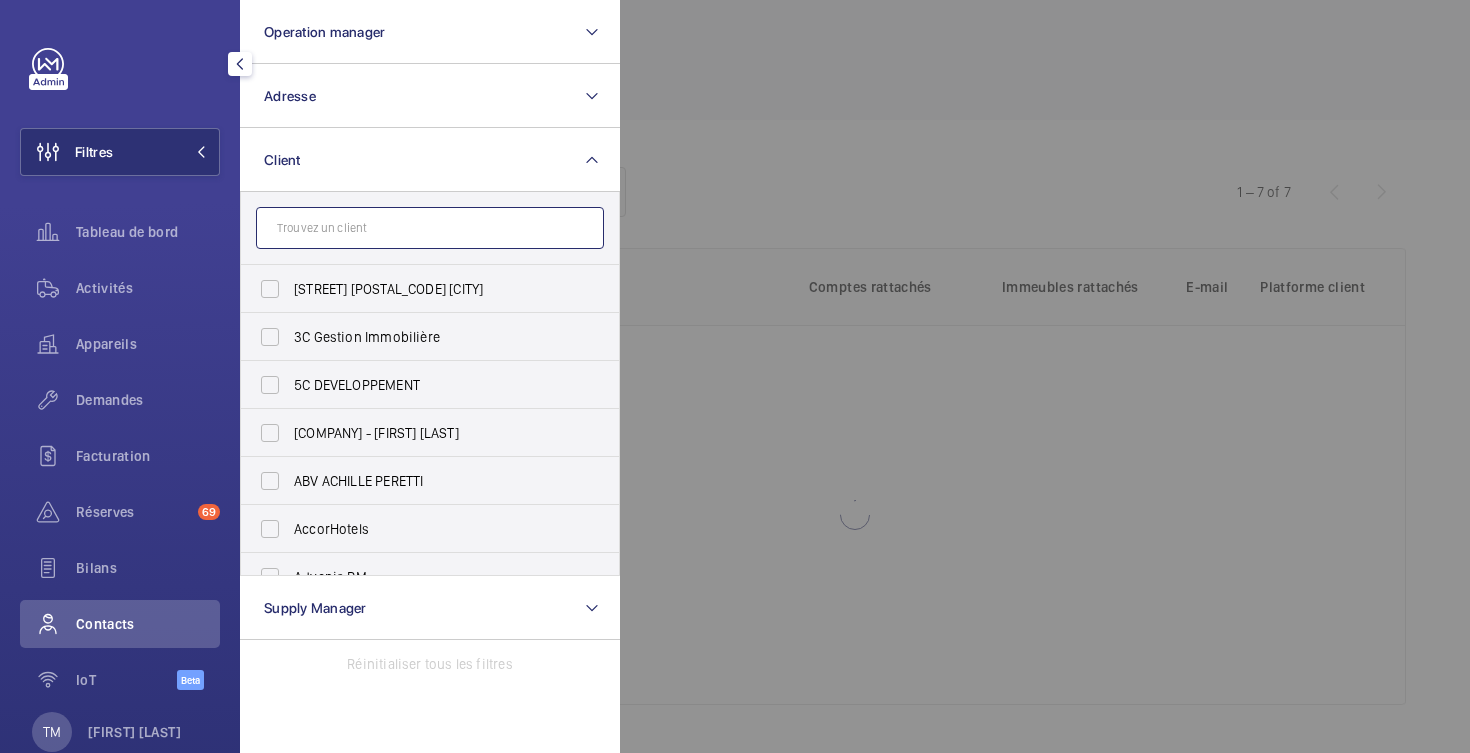 scroll, scrollTop: 256, scrollLeft: 0, axis: vertical 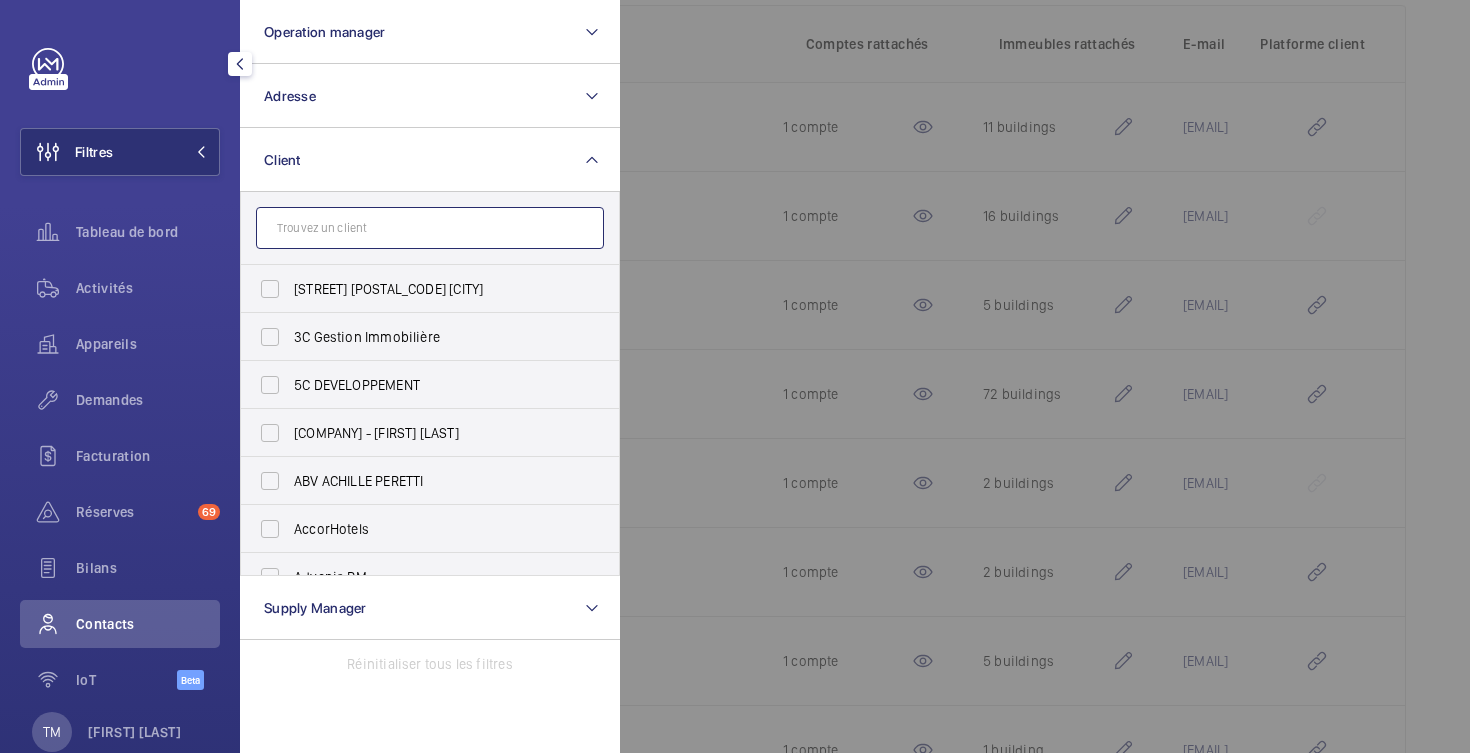 paste on "[NUMBER] [STREET]" 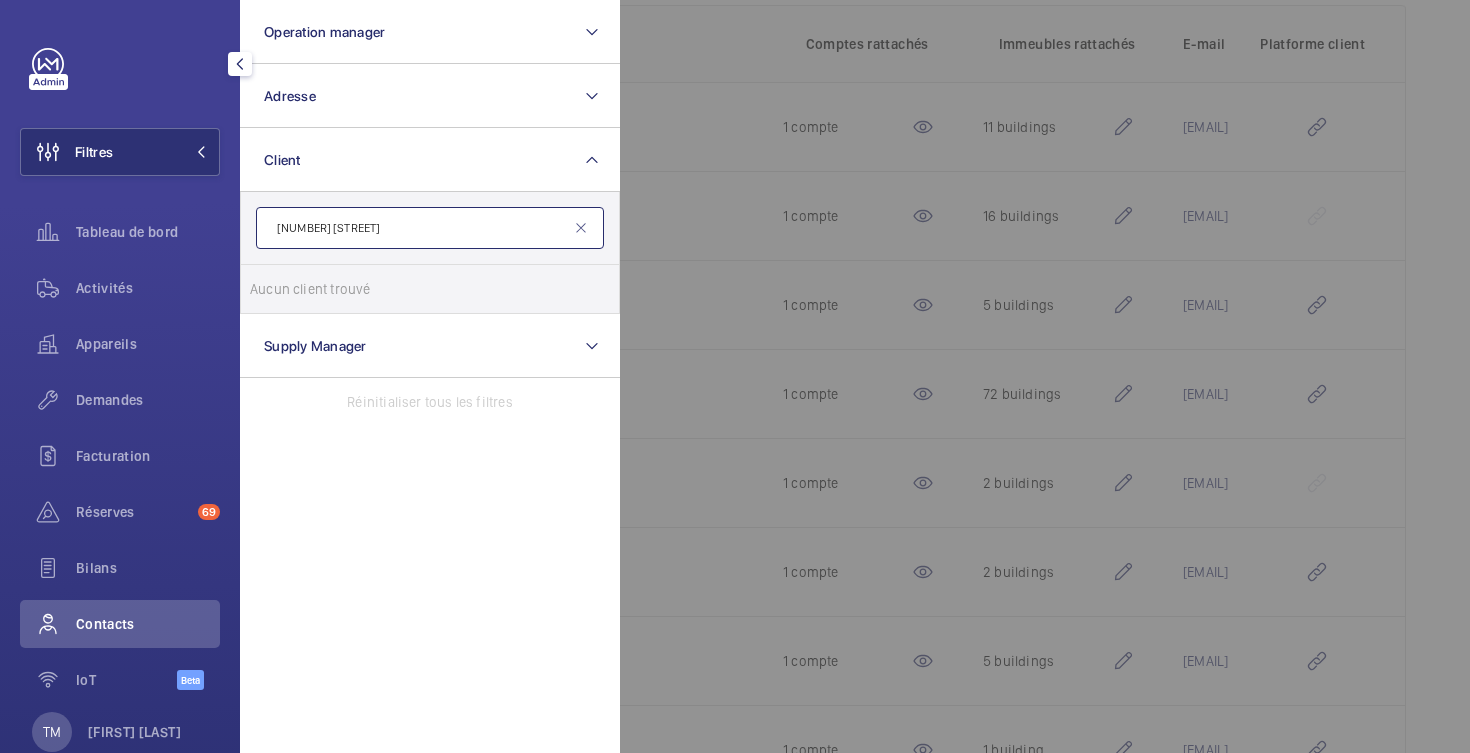 click on "[NUMBER] [STREET]" 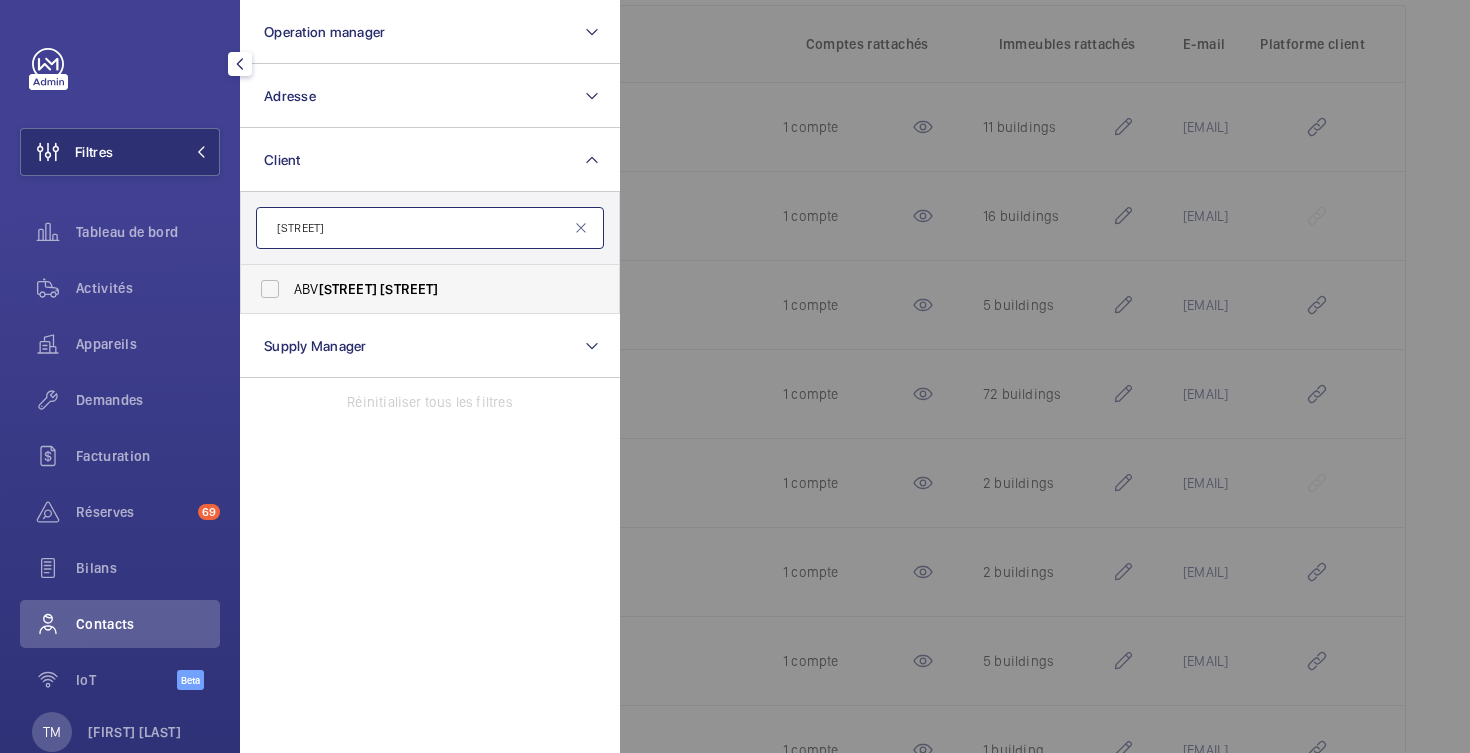 type on "[STREET]" 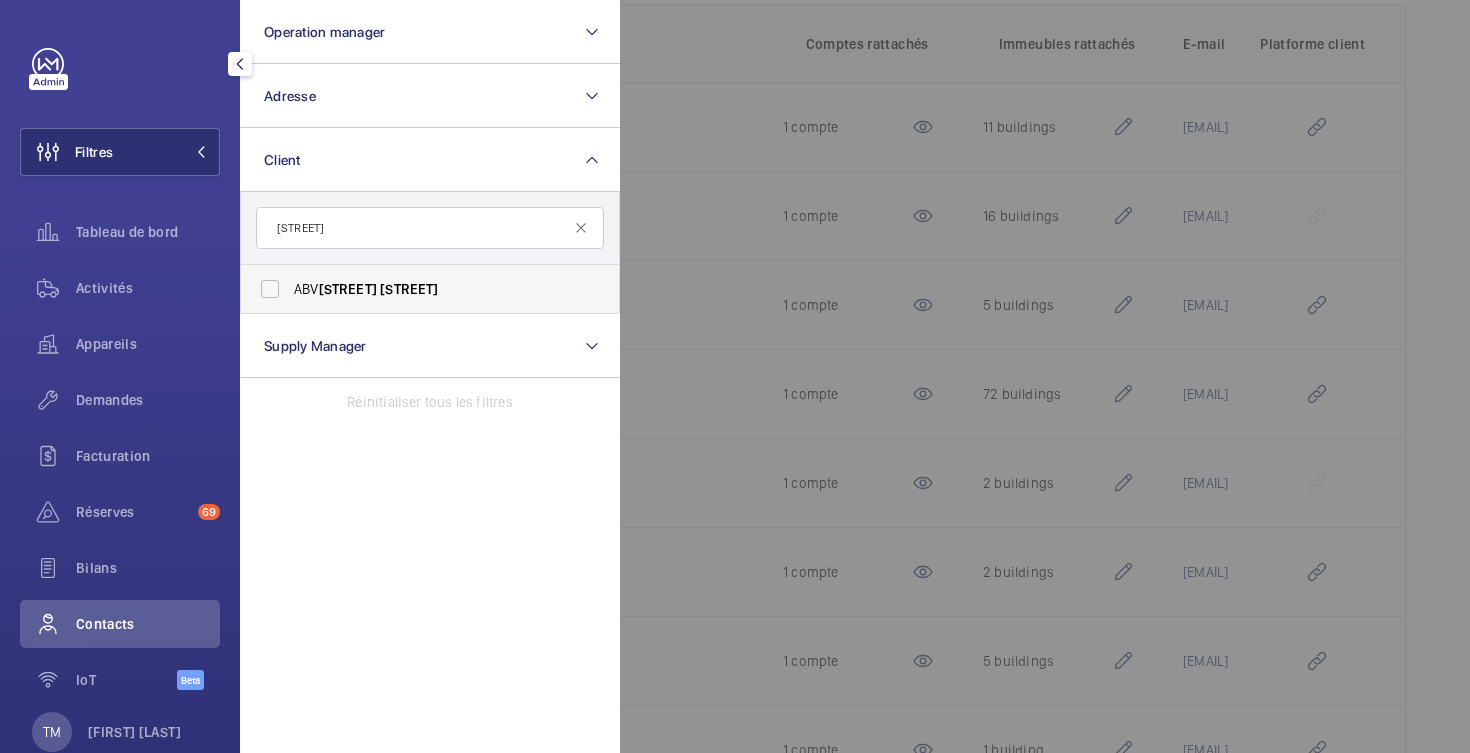 click on "[STREET]" at bounding box center [415, 289] 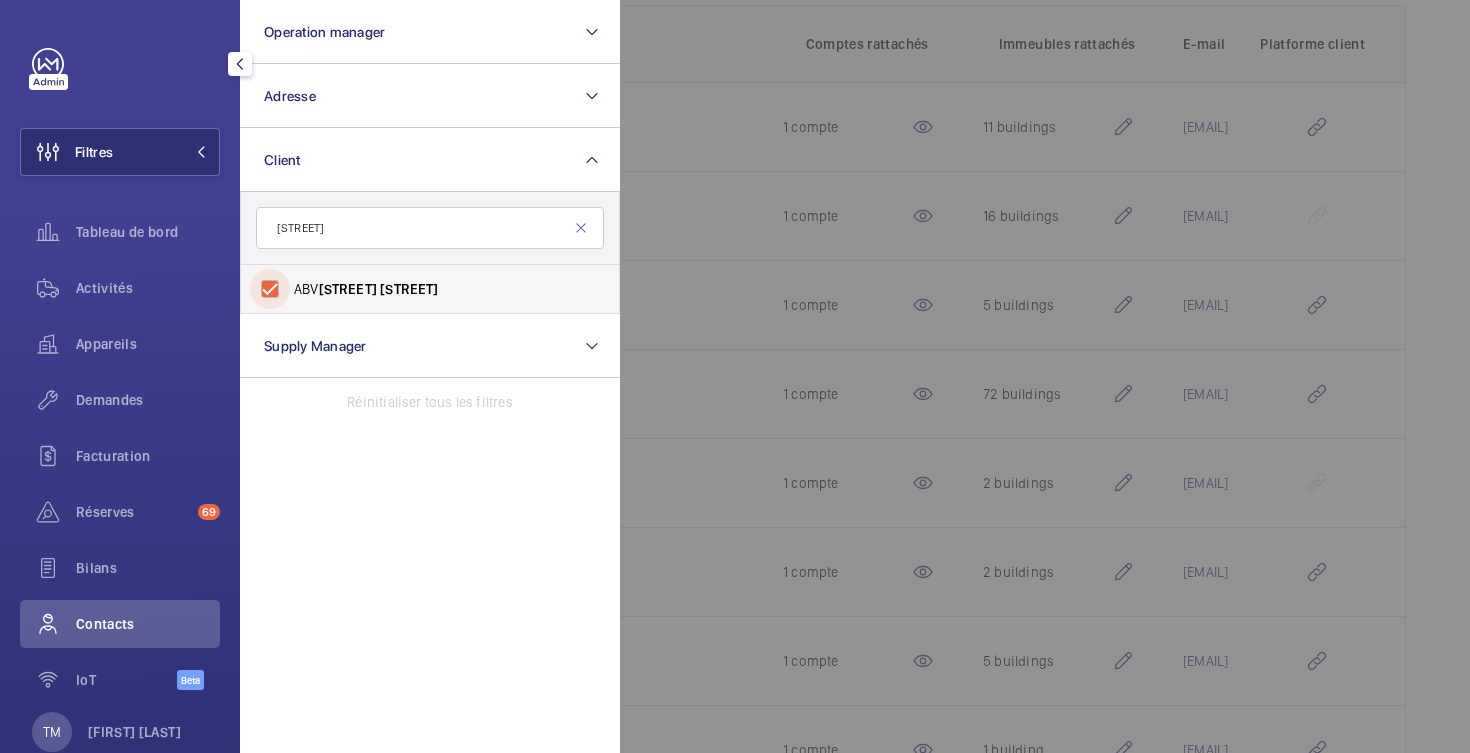 checkbox on "true" 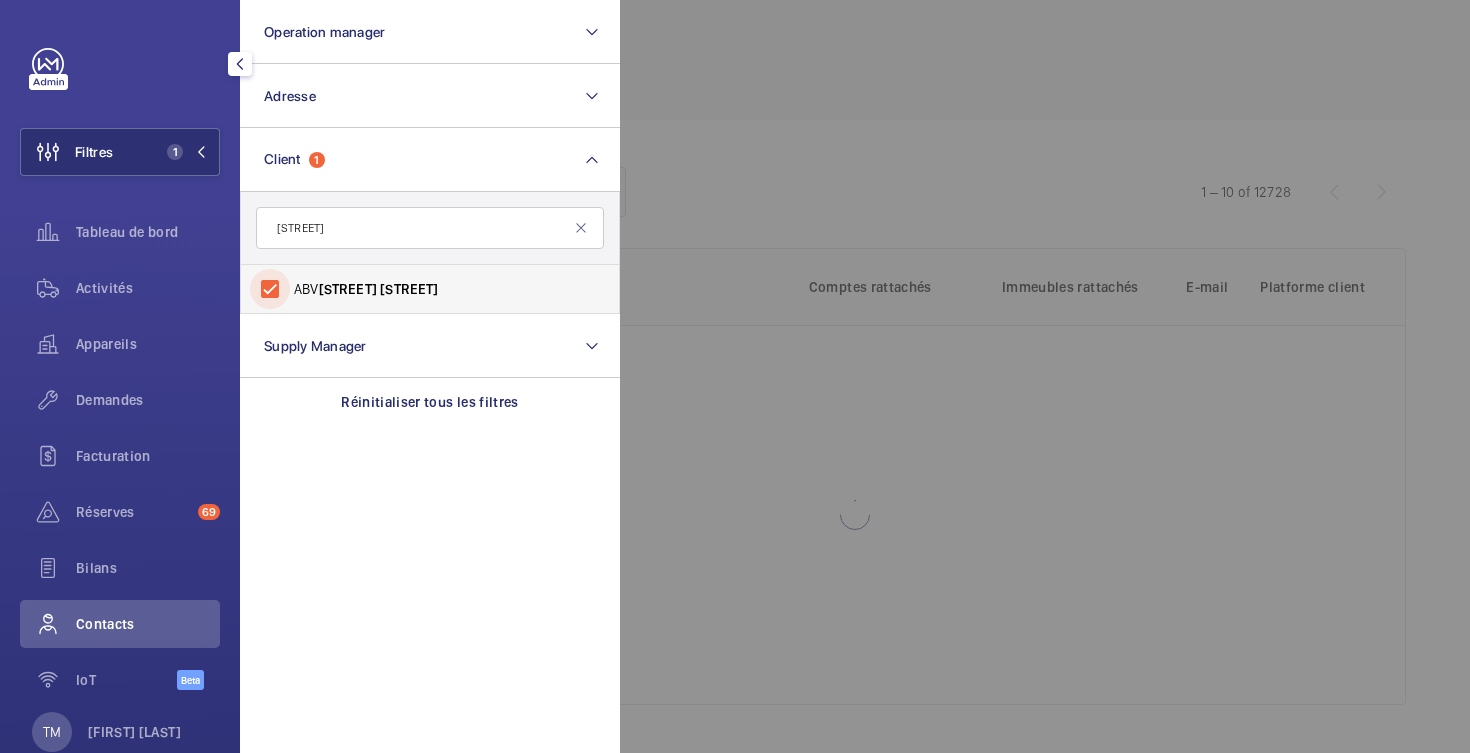 scroll, scrollTop: 77, scrollLeft: 0, axis: vertical 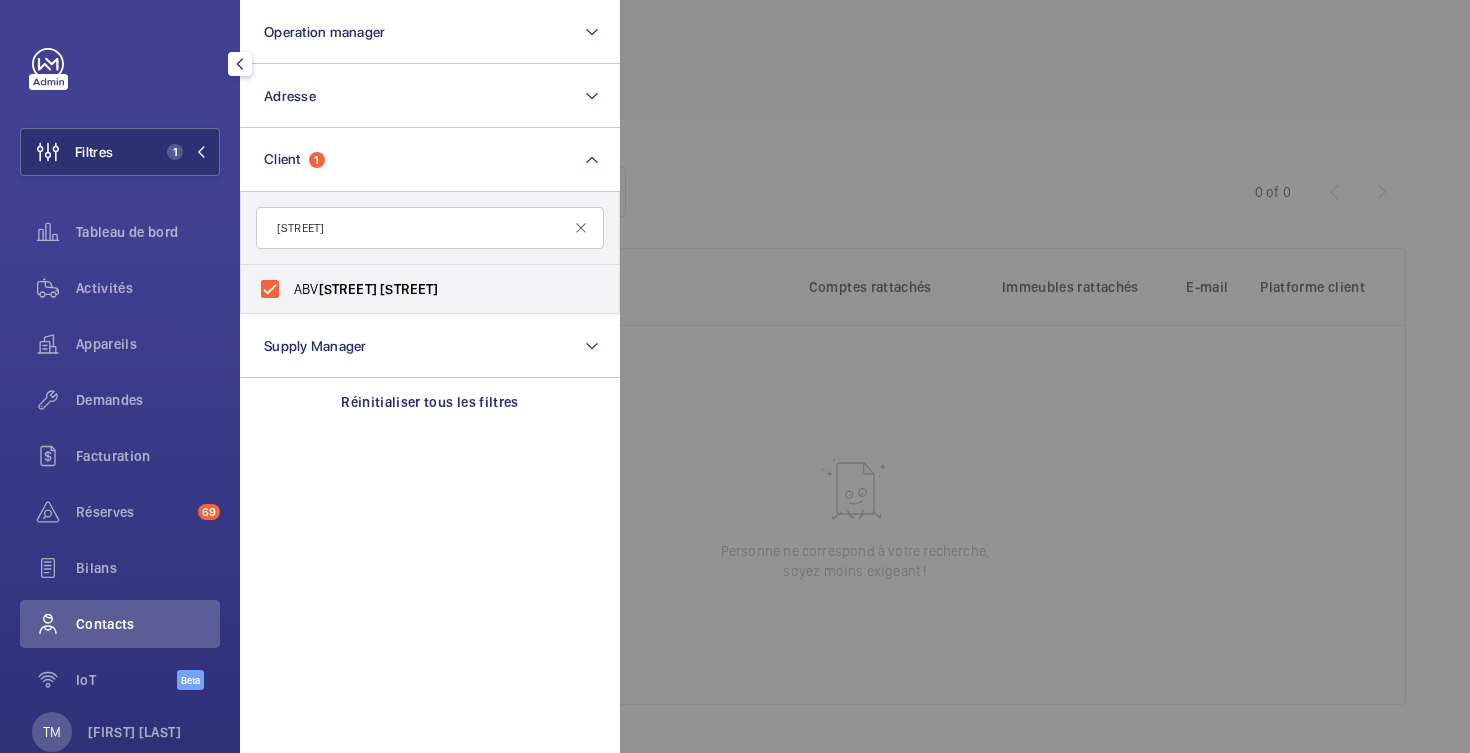 click 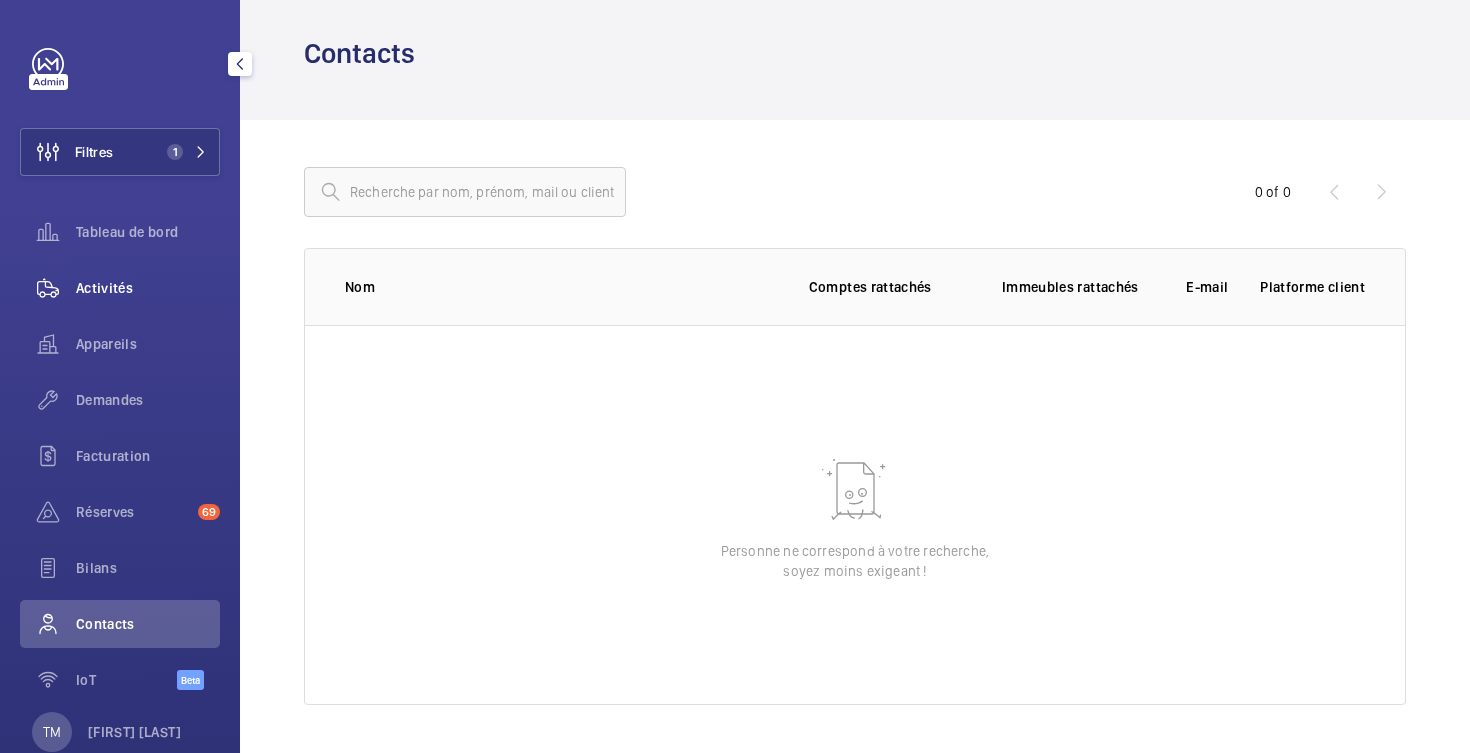 click on "Activités" 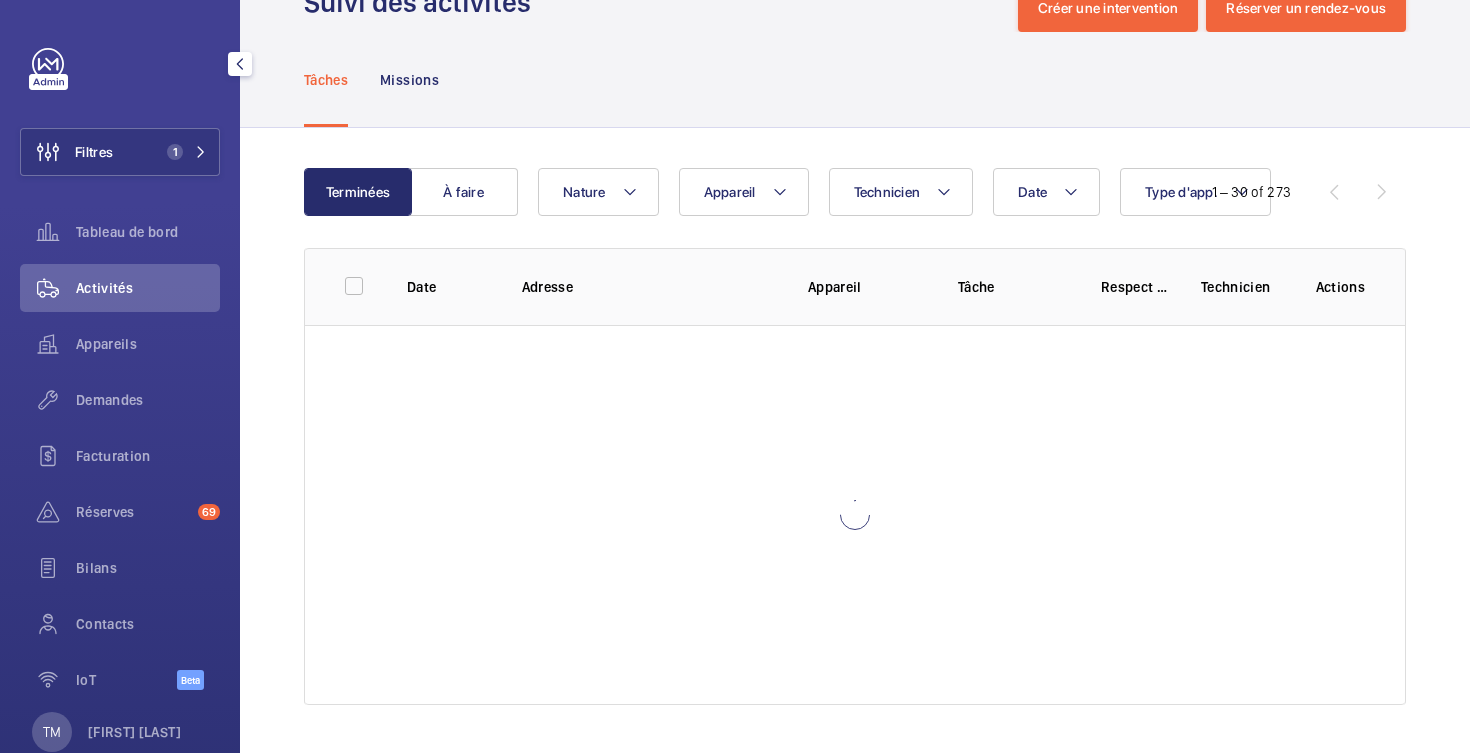 scroll, scrollTop: 0, scrollLeft: 0, axis: both 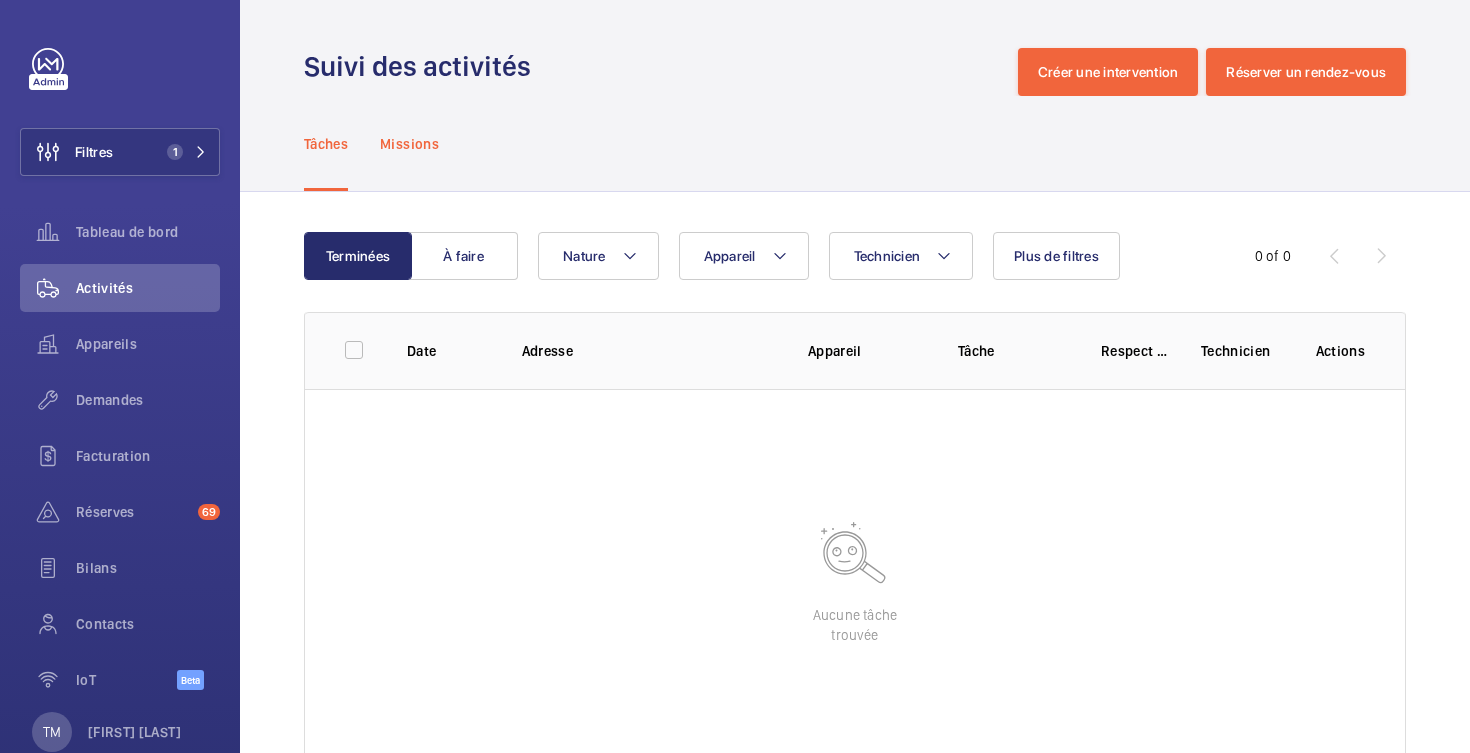 click on "Missions" 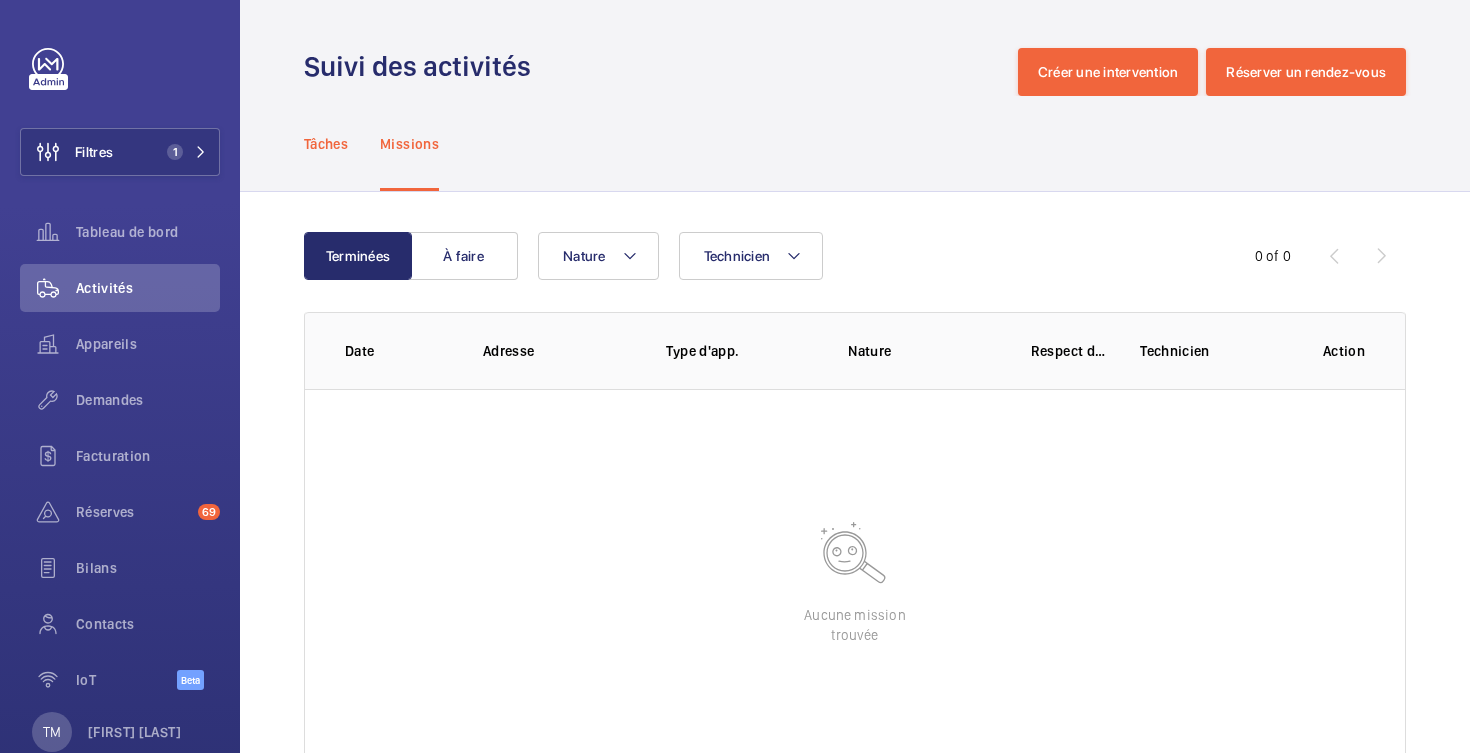 click on "Tâches" 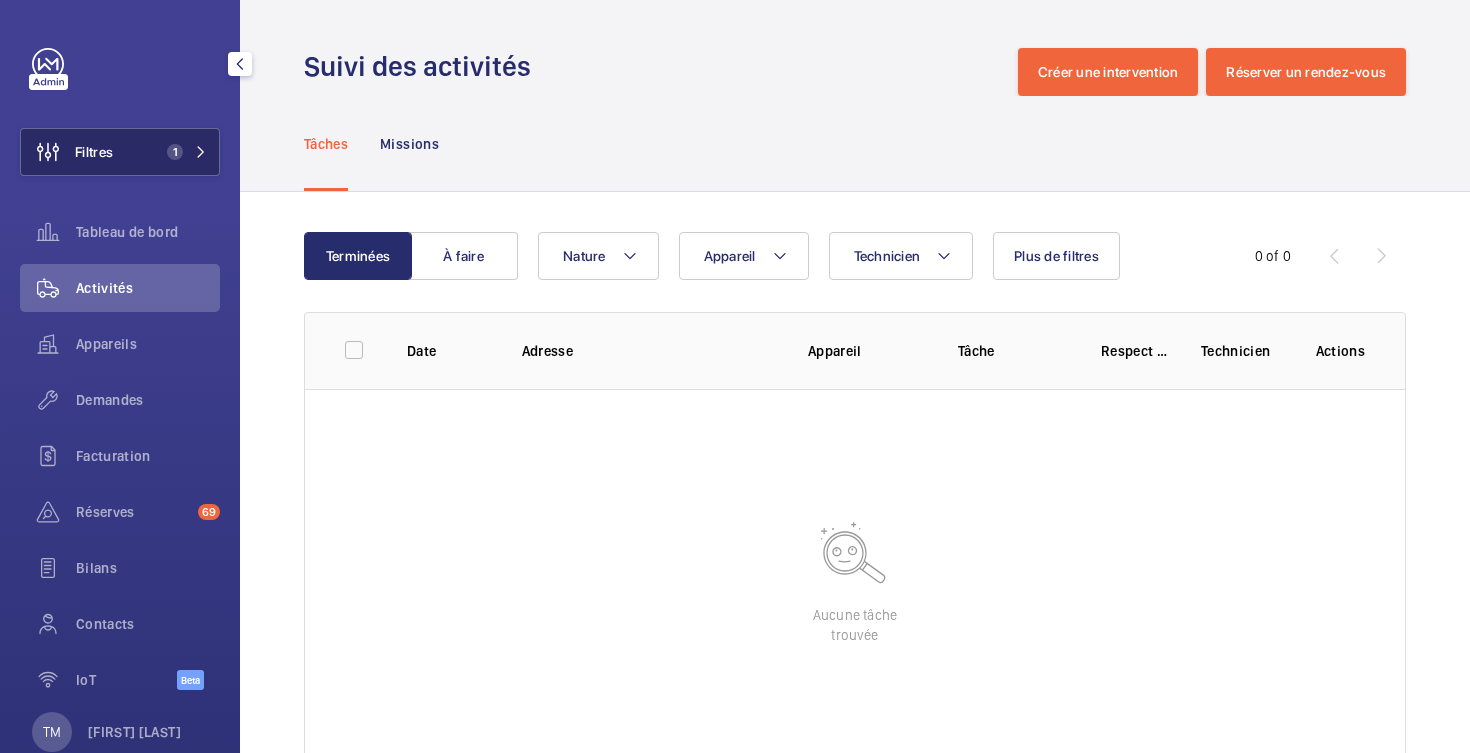 click on "Filtres 1" 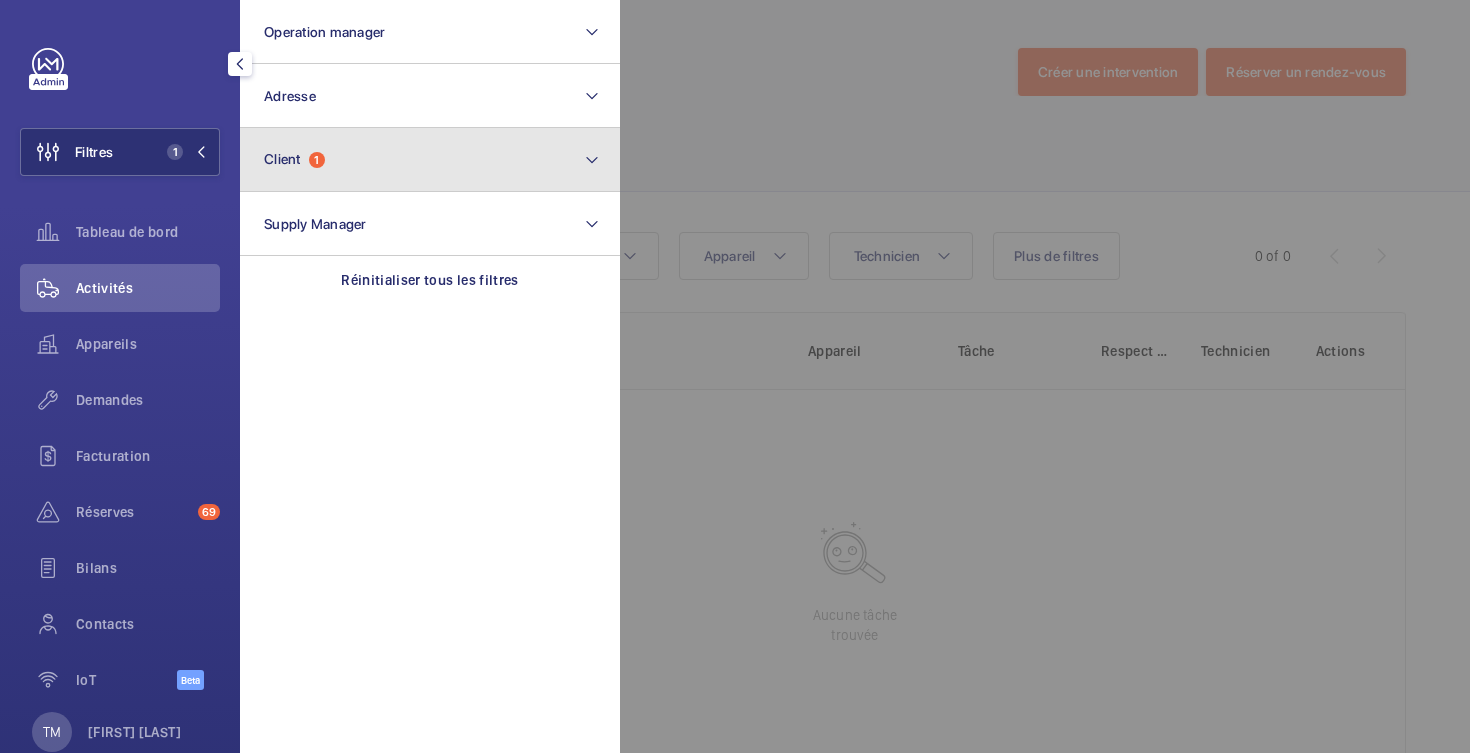 click on "Client  1" 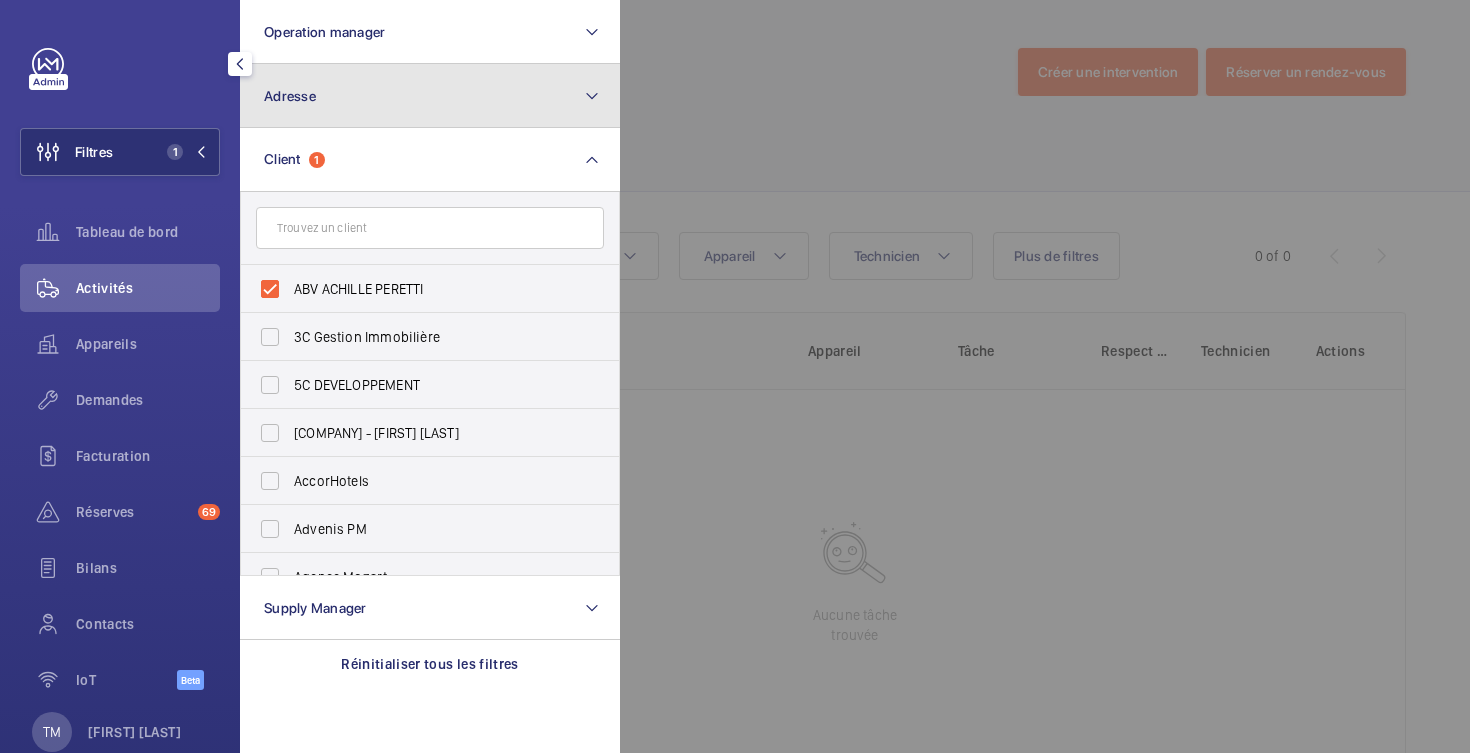 click on "Adresse" 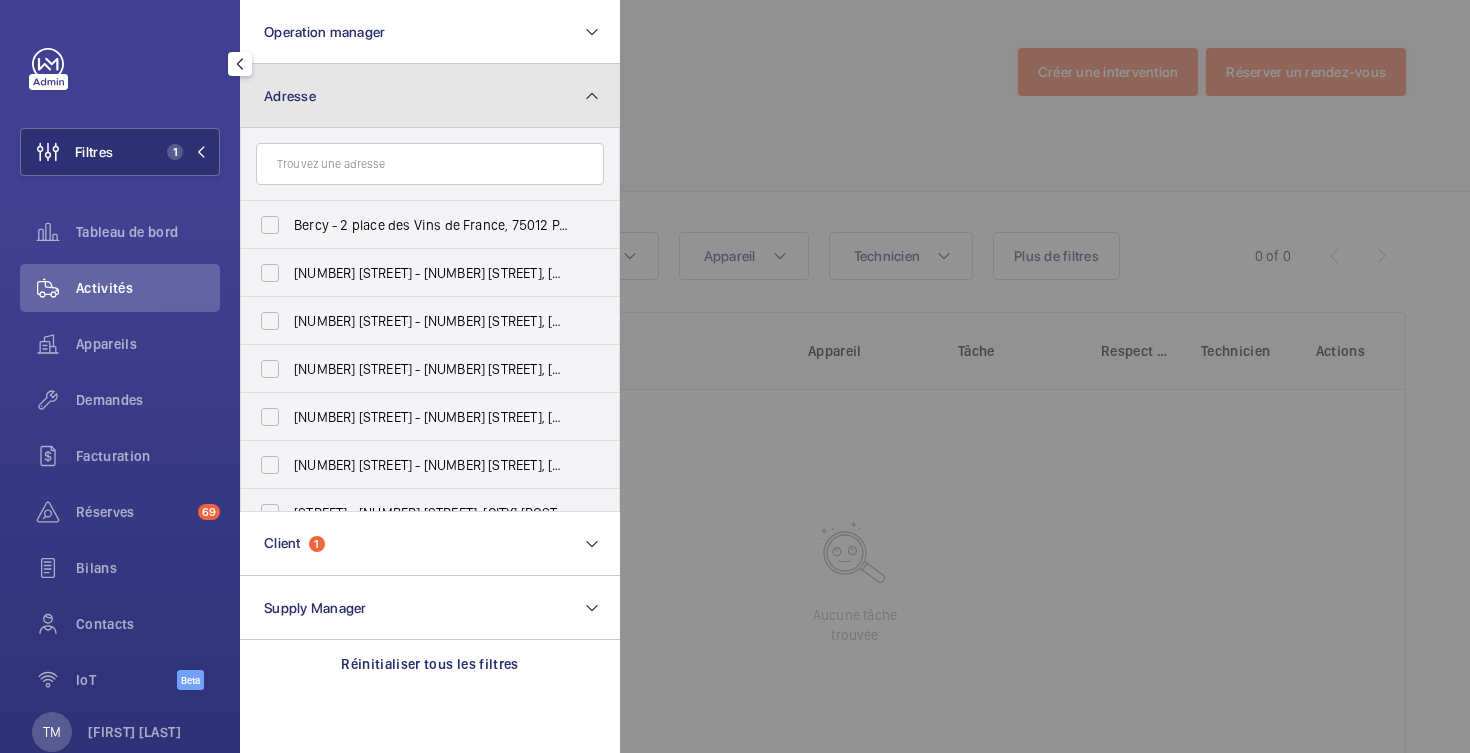 click on "Adresse" 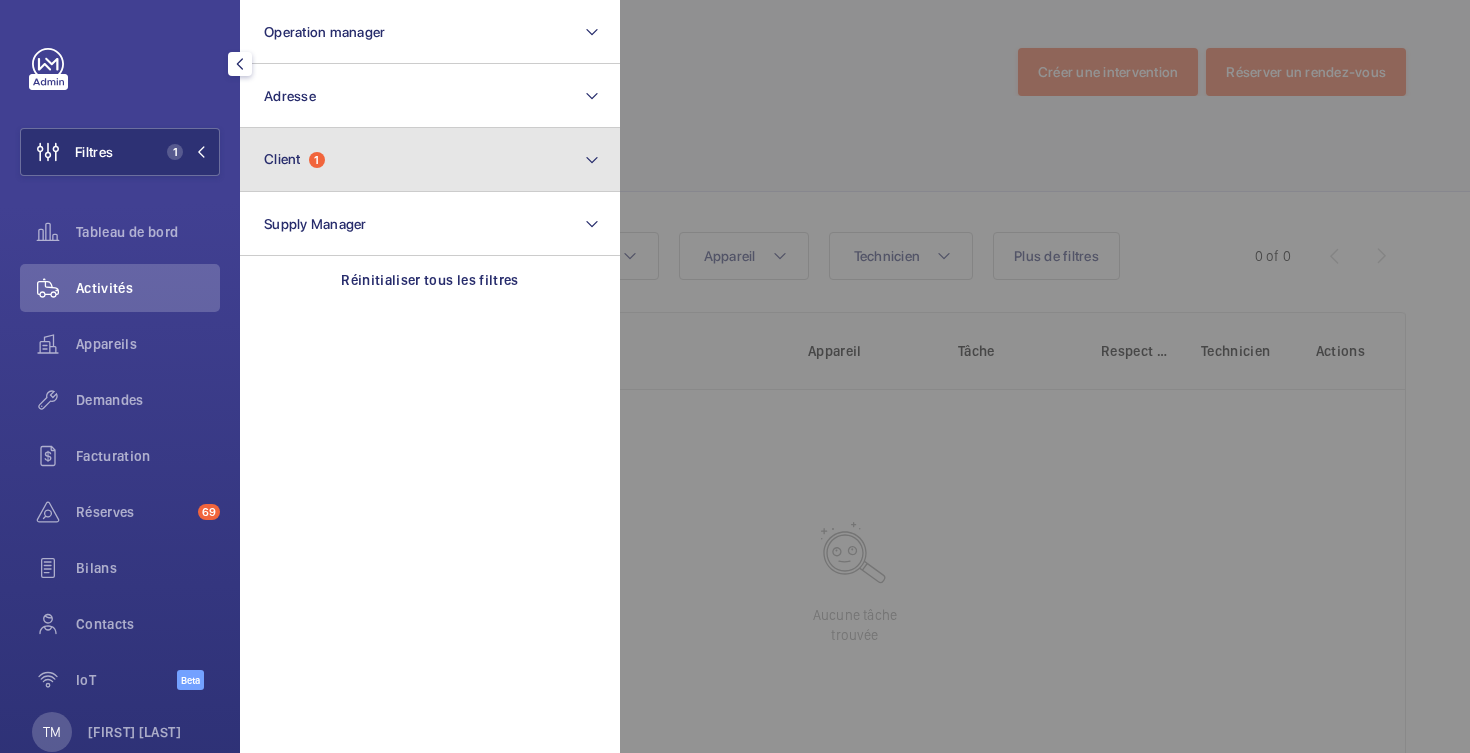 click on "Client  1" 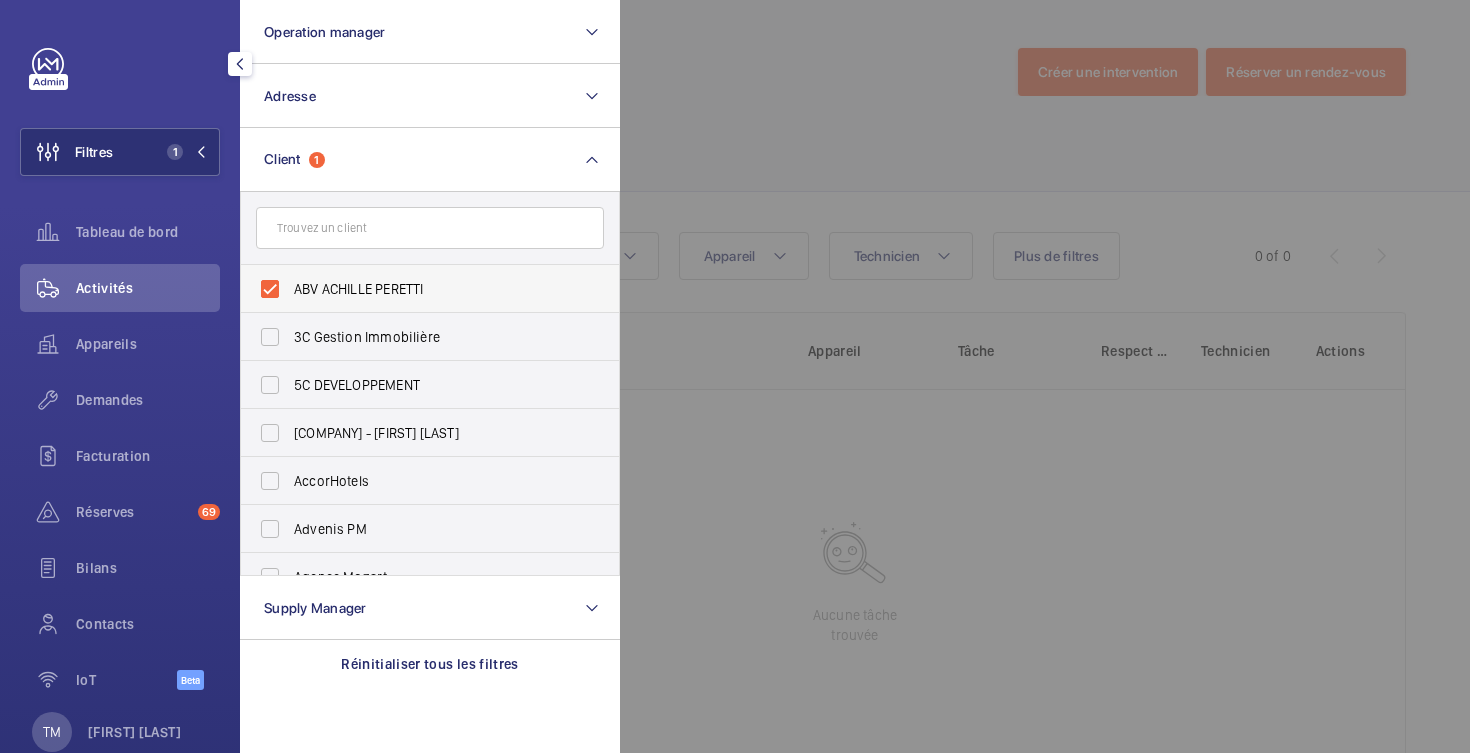 click on "ABV ACHILLE PERETTI" at bounding box center (415, 289) 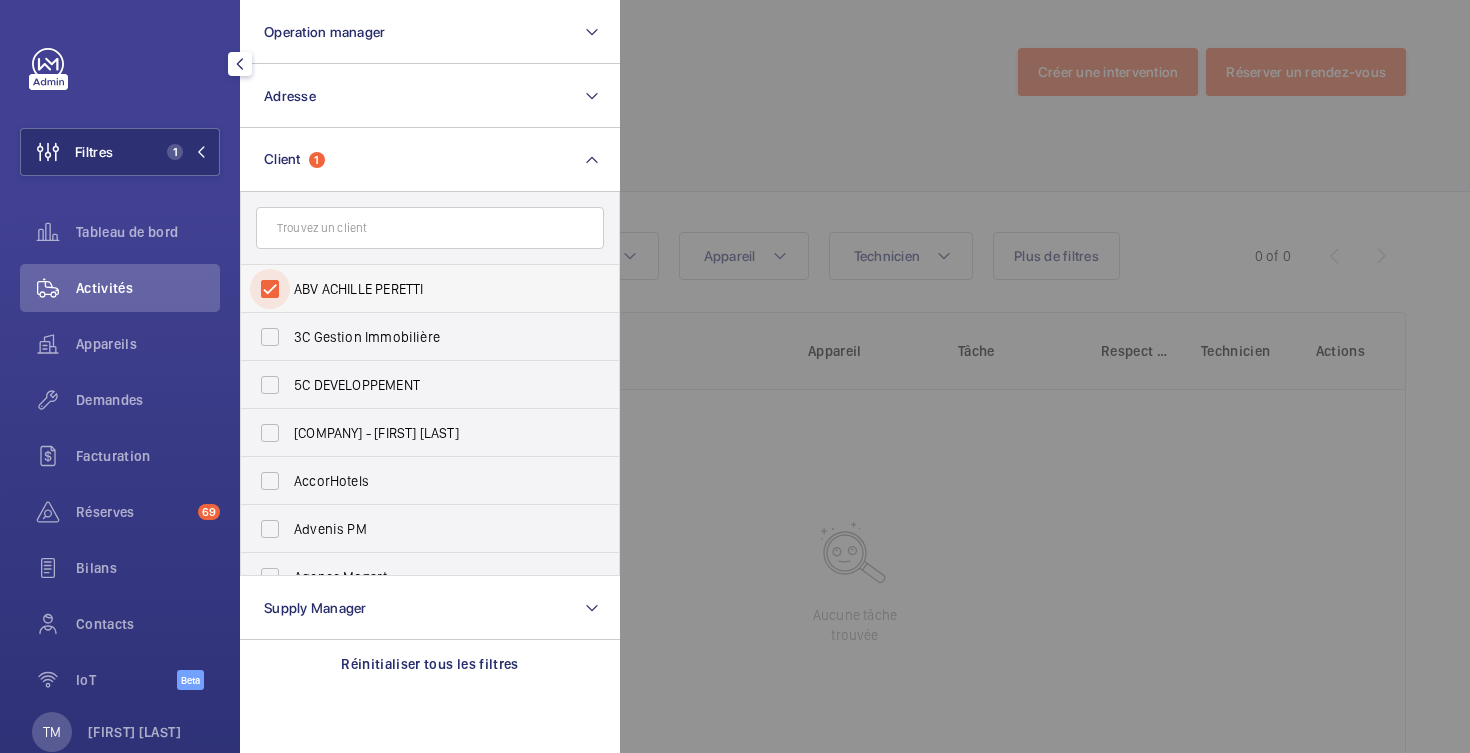 click on "ABV ACHILLE PERETTI" at bounding box center [270, 289] 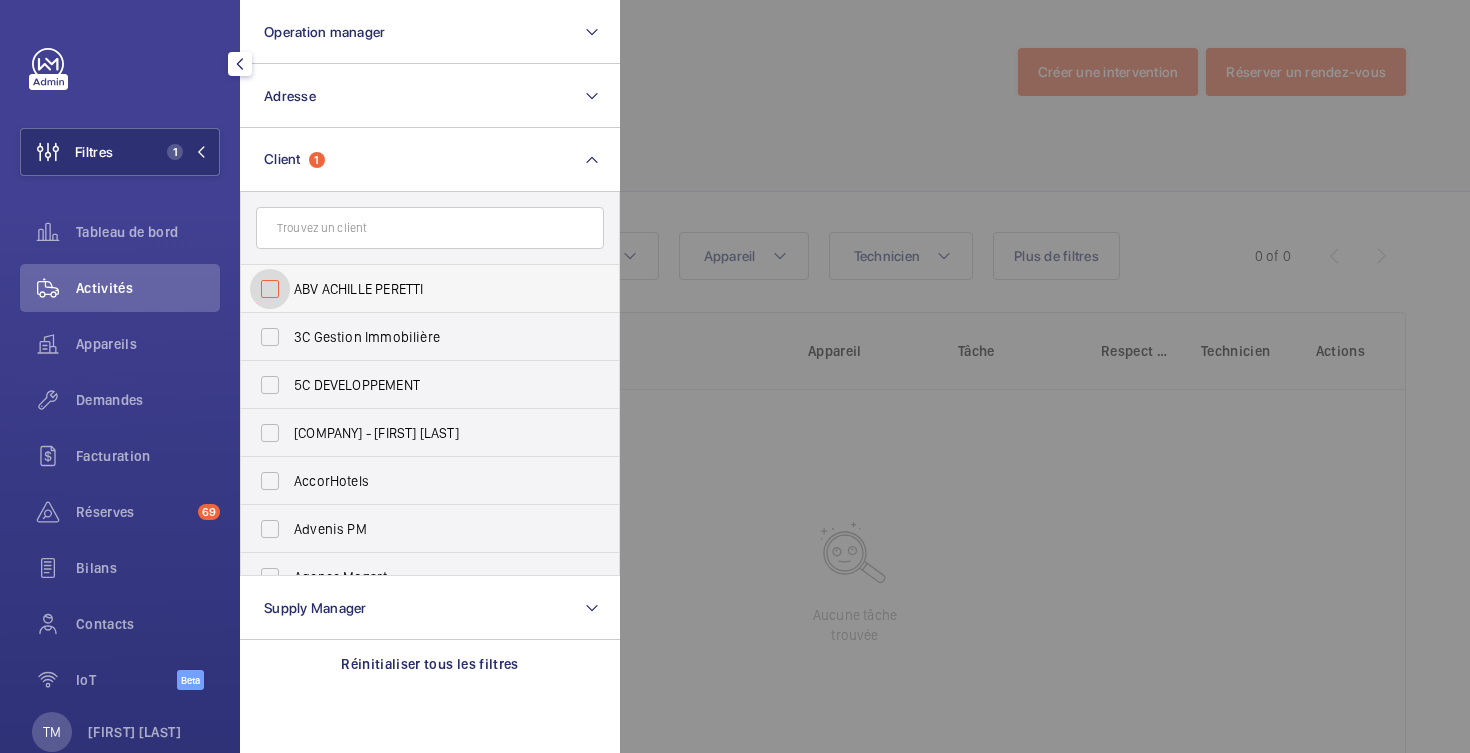 checkbox on "false" 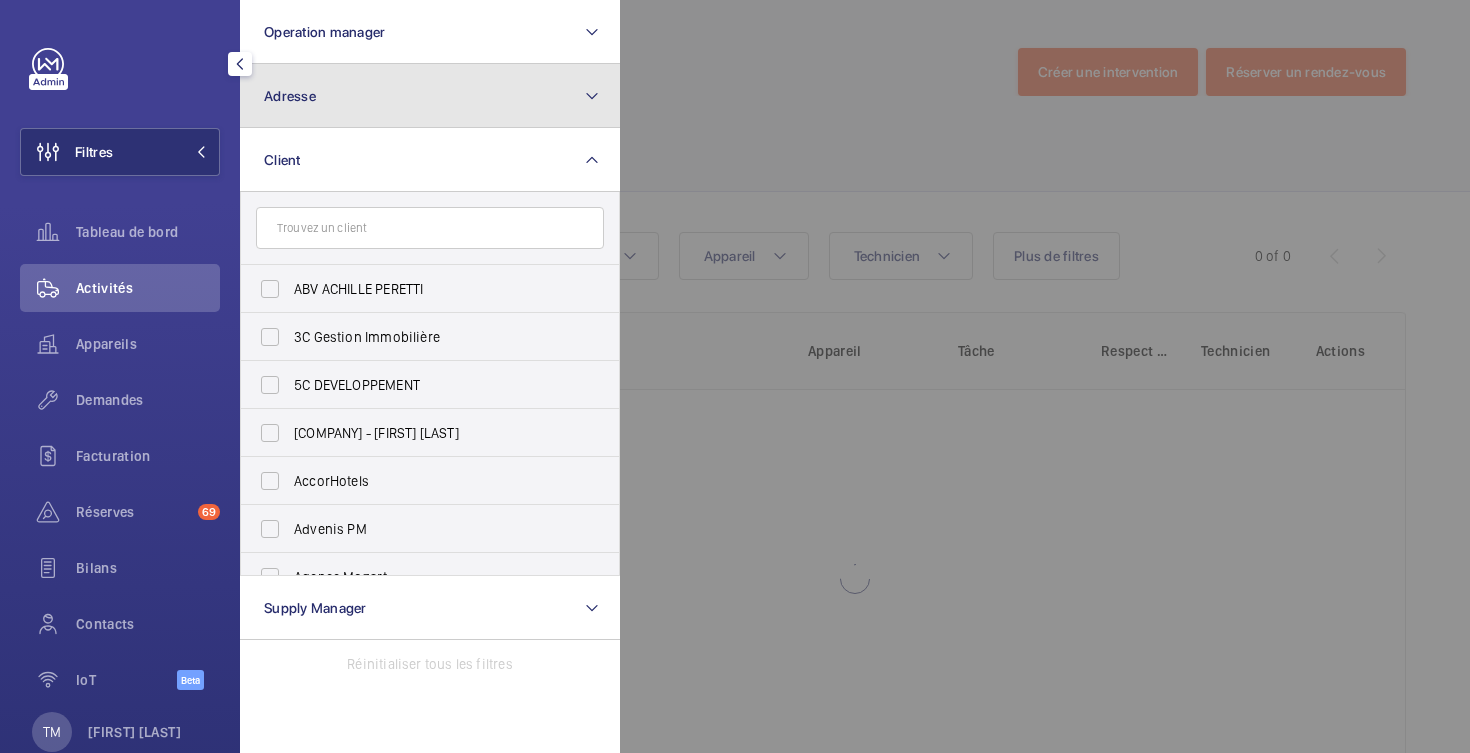 click on "Adresse" 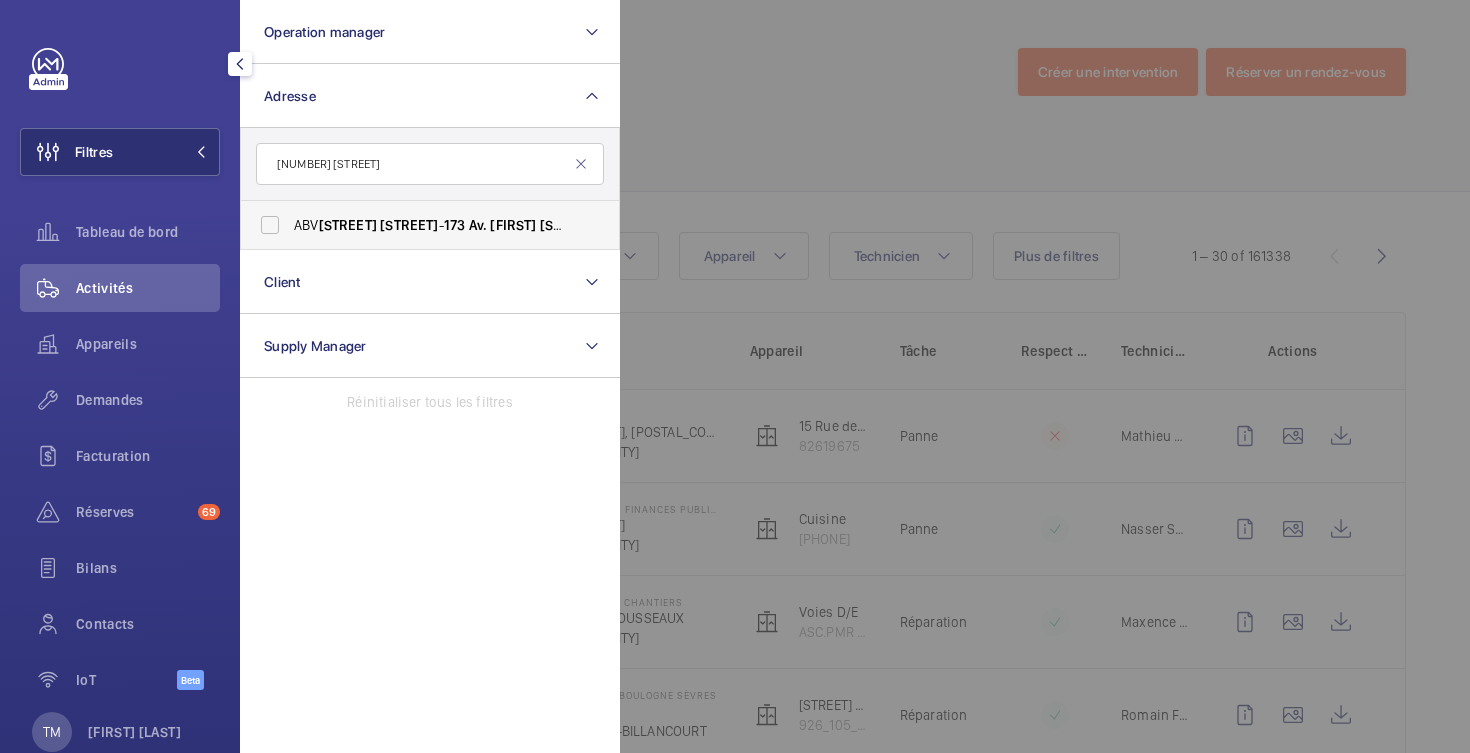 type on "[NUMBER] [STREET]" 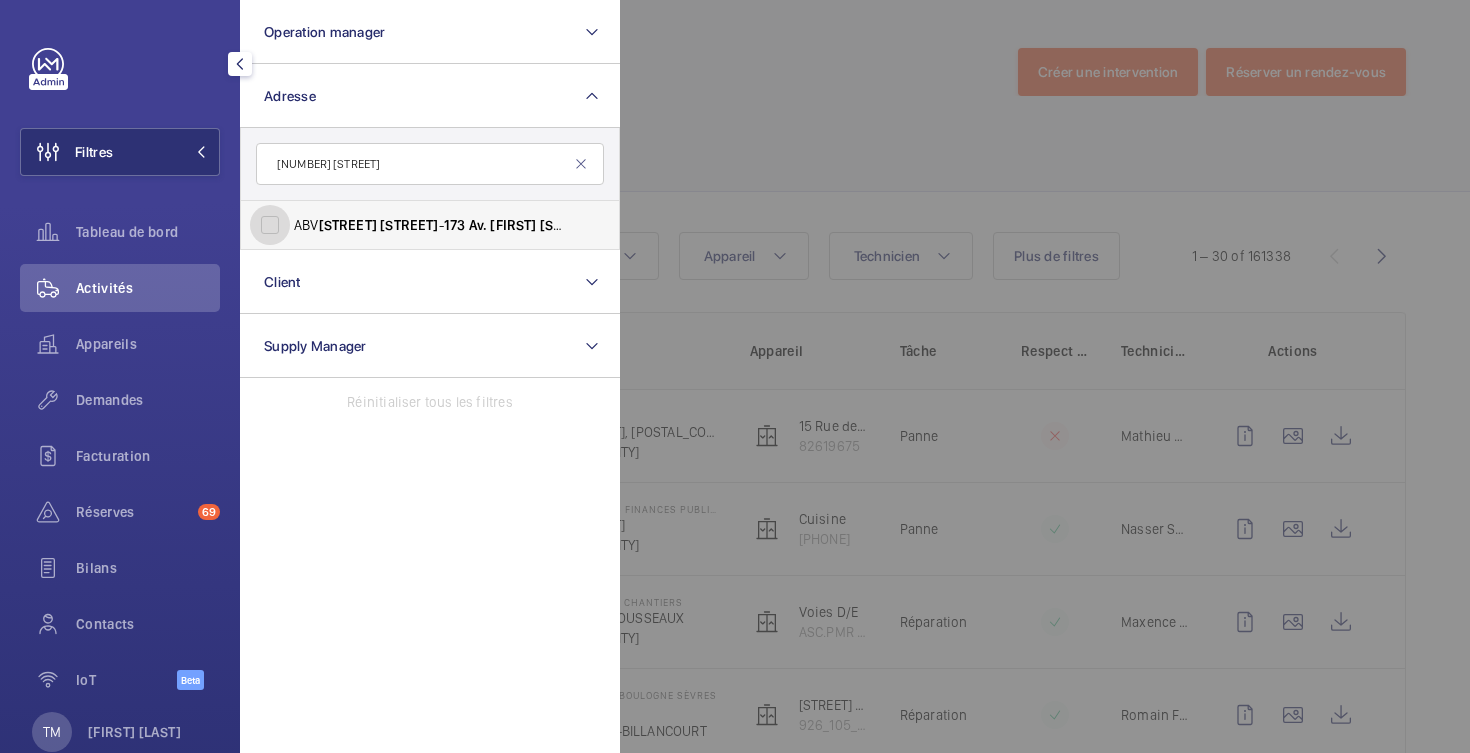 click on "[STREET] - [NUMBER] [STREET], [CITY] [POSTAL_CODE]" at bounding box center (270, 225) 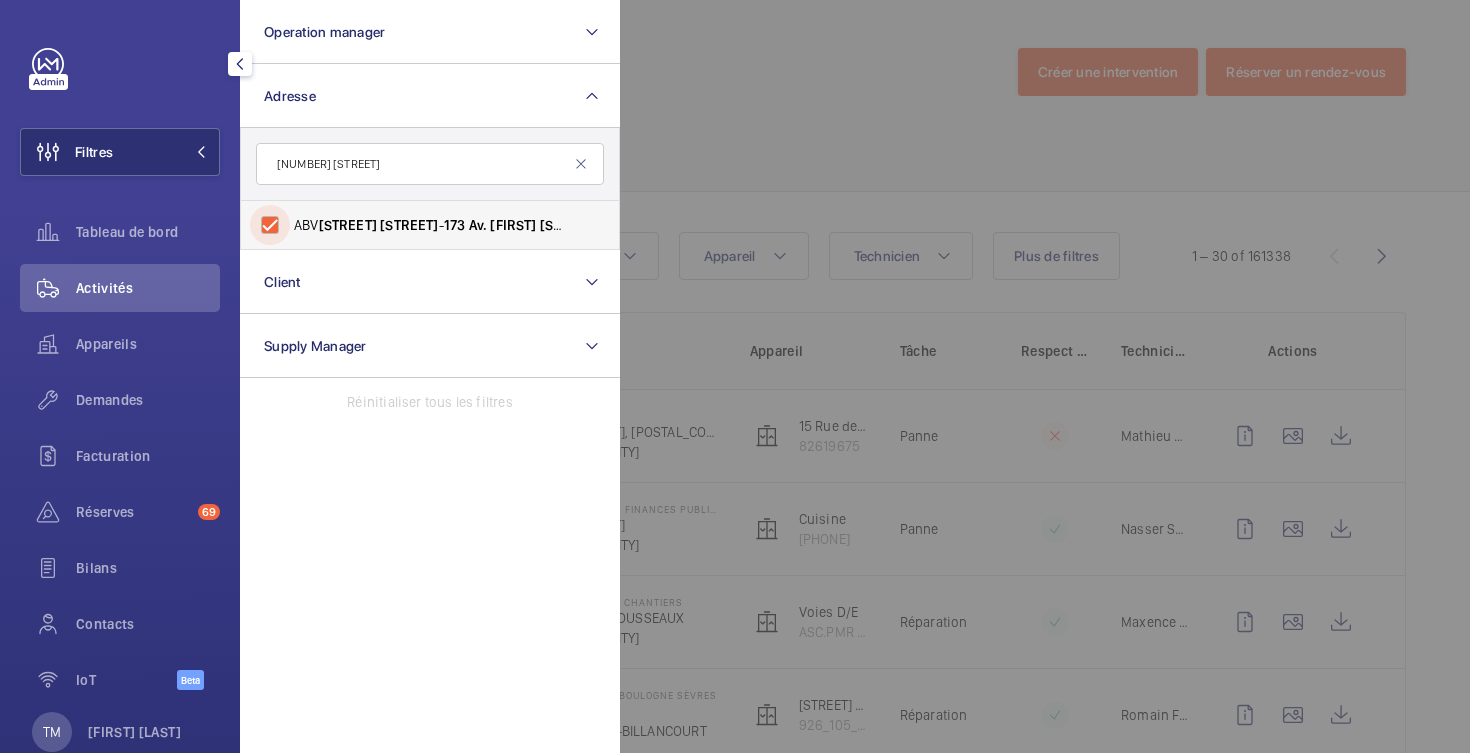 checkbox on "true" 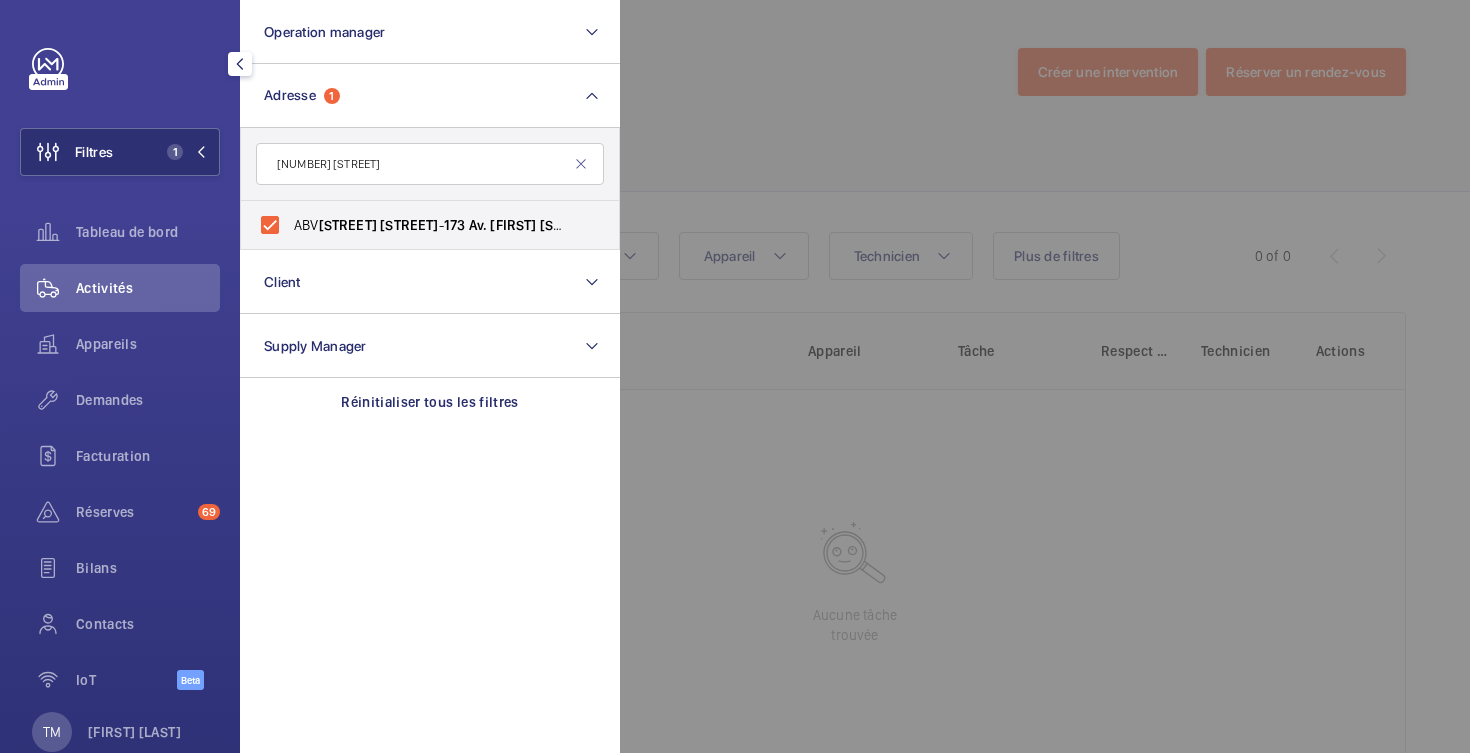 click 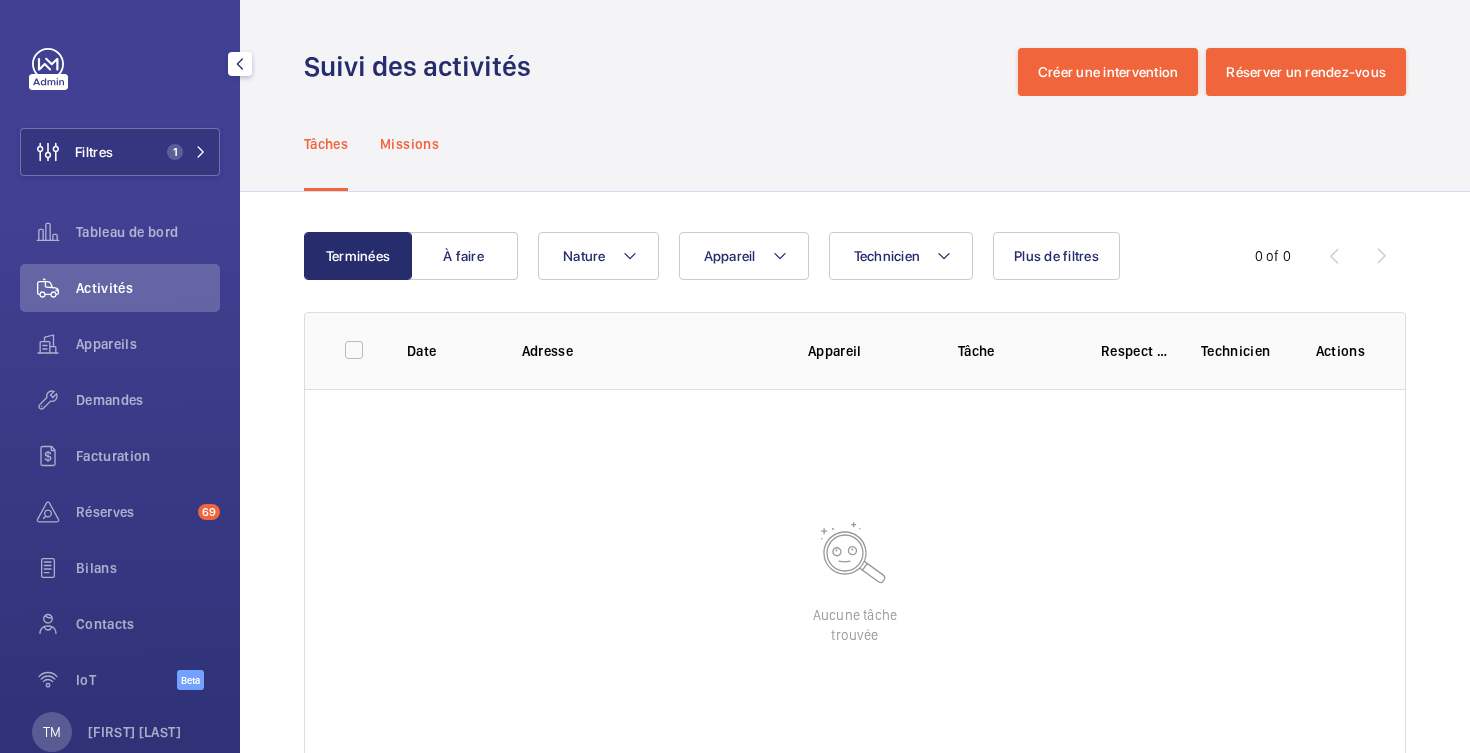 click on "Missions" 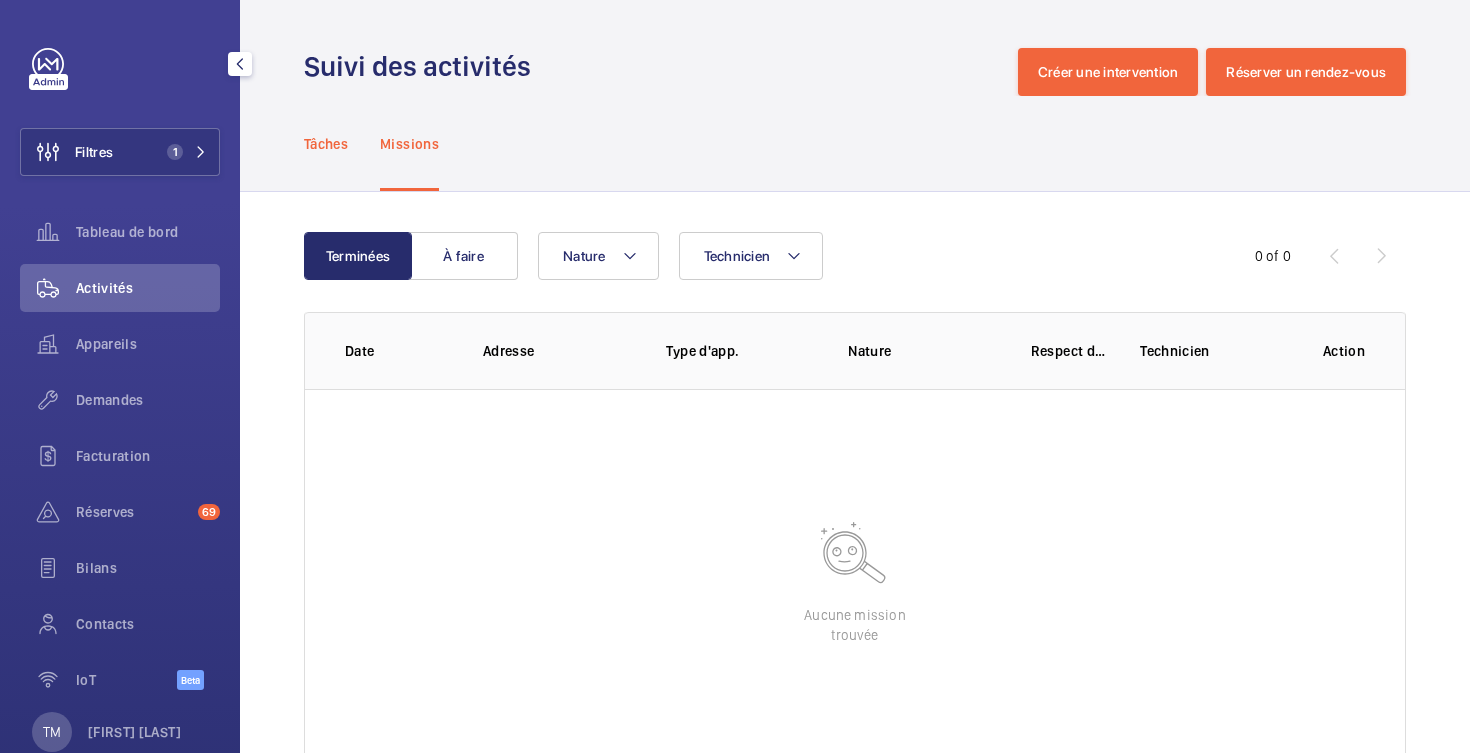 click on "Tâches" 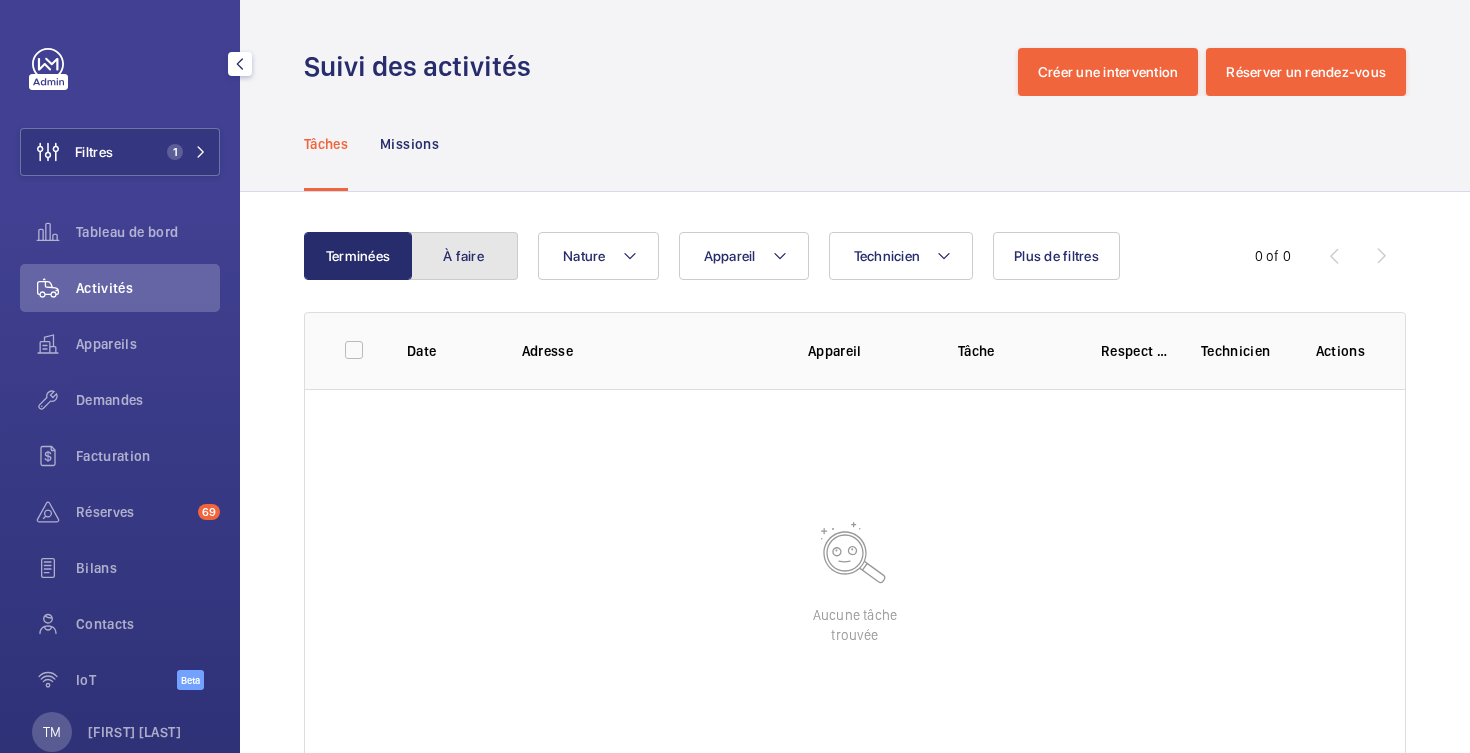 click on "À faire" 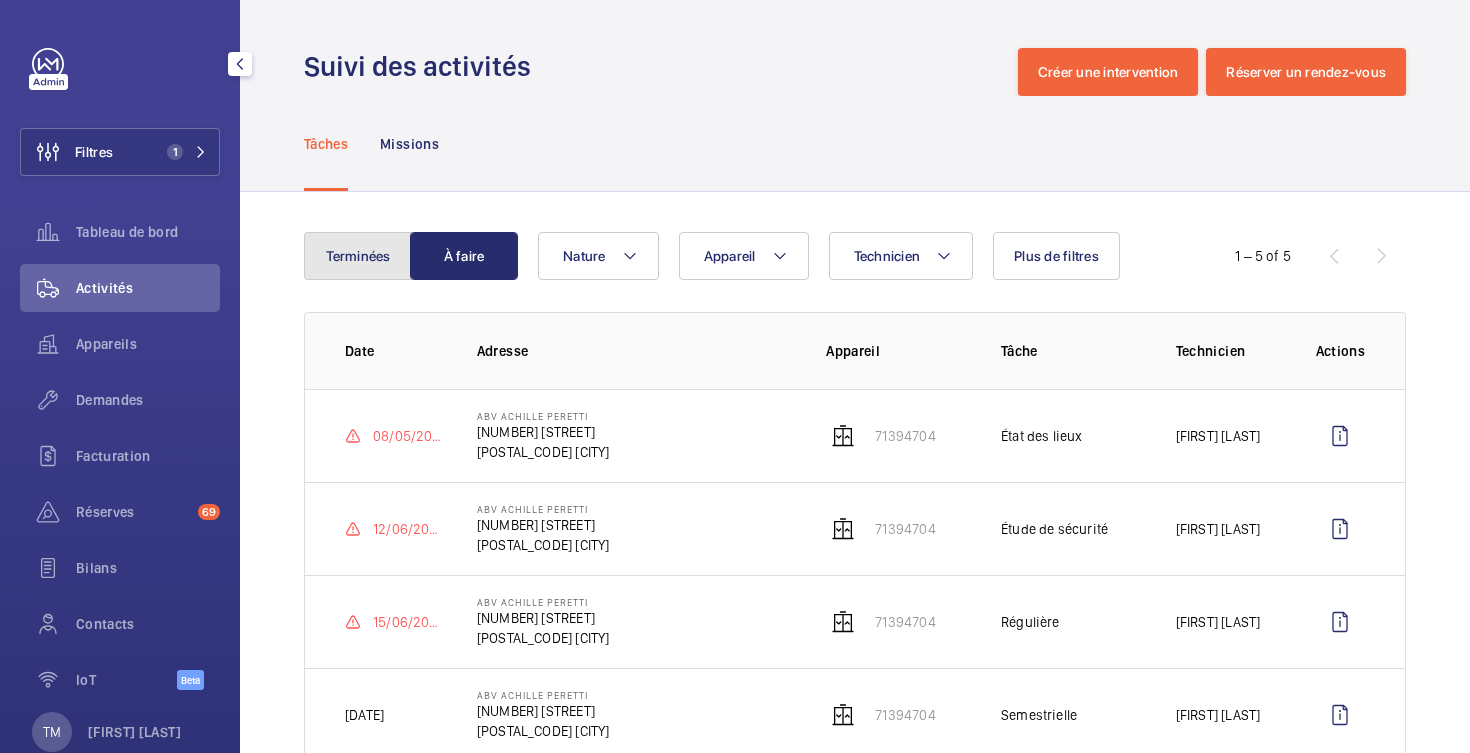 click on "Terminées" 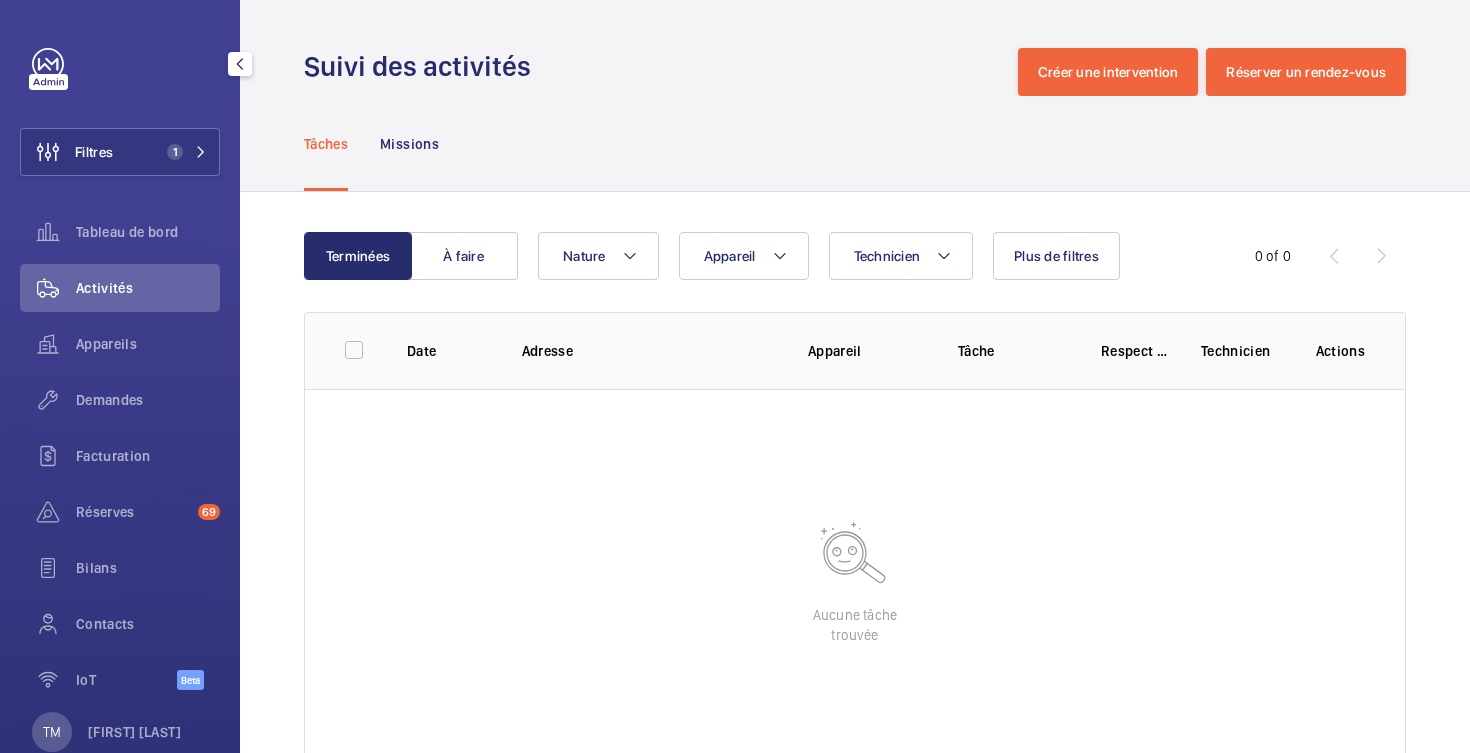 scroll, scrollTop: 64, scrollLeft: 0, axis: vertical 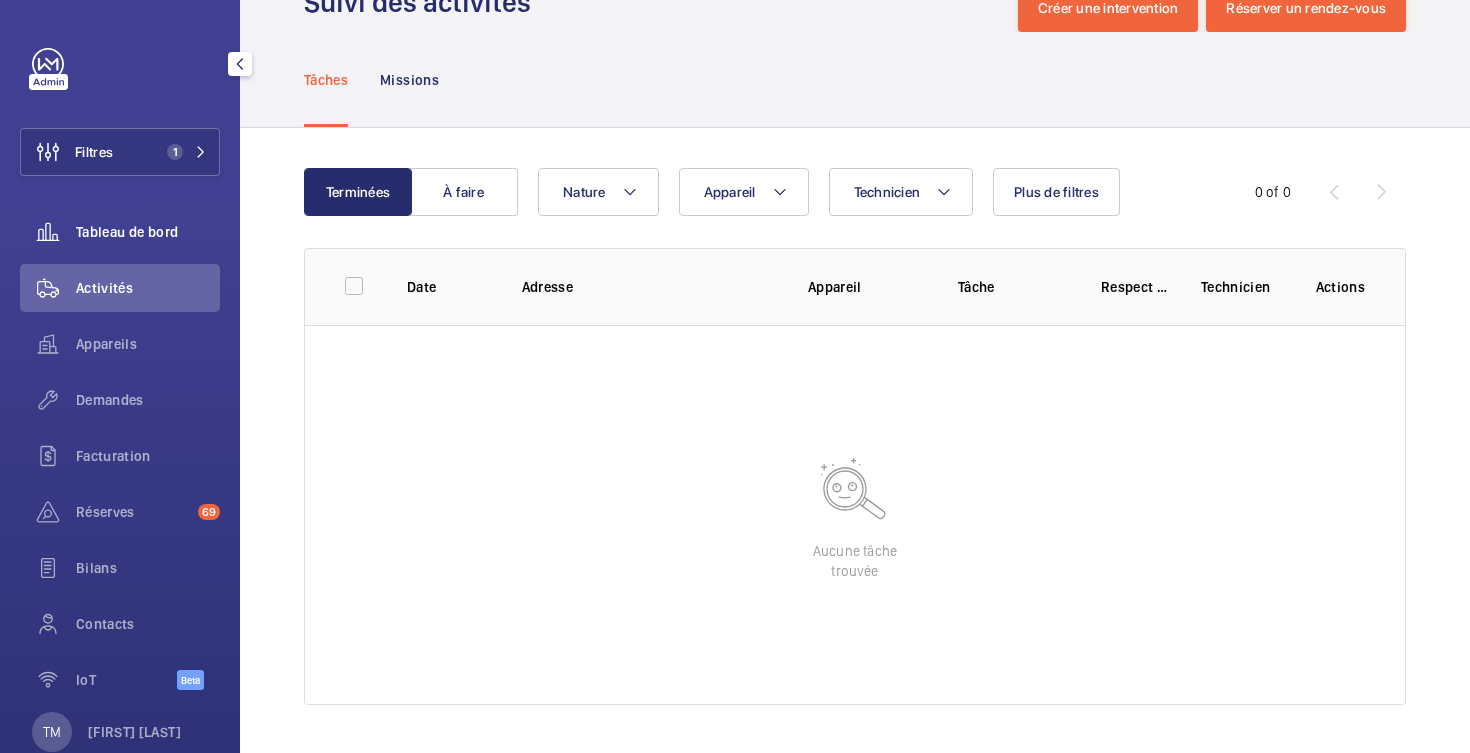 click on "Tableau de bord" 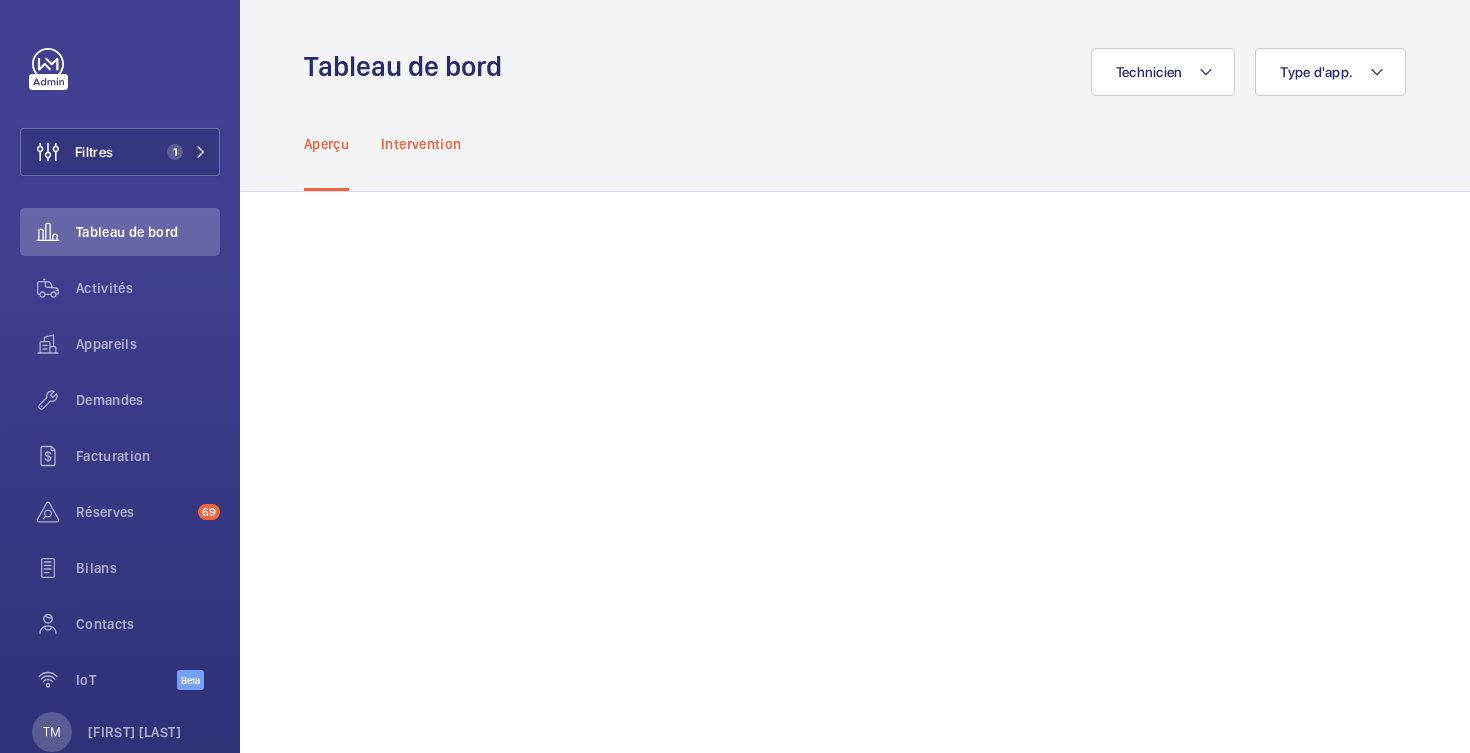 click on "Intervention" 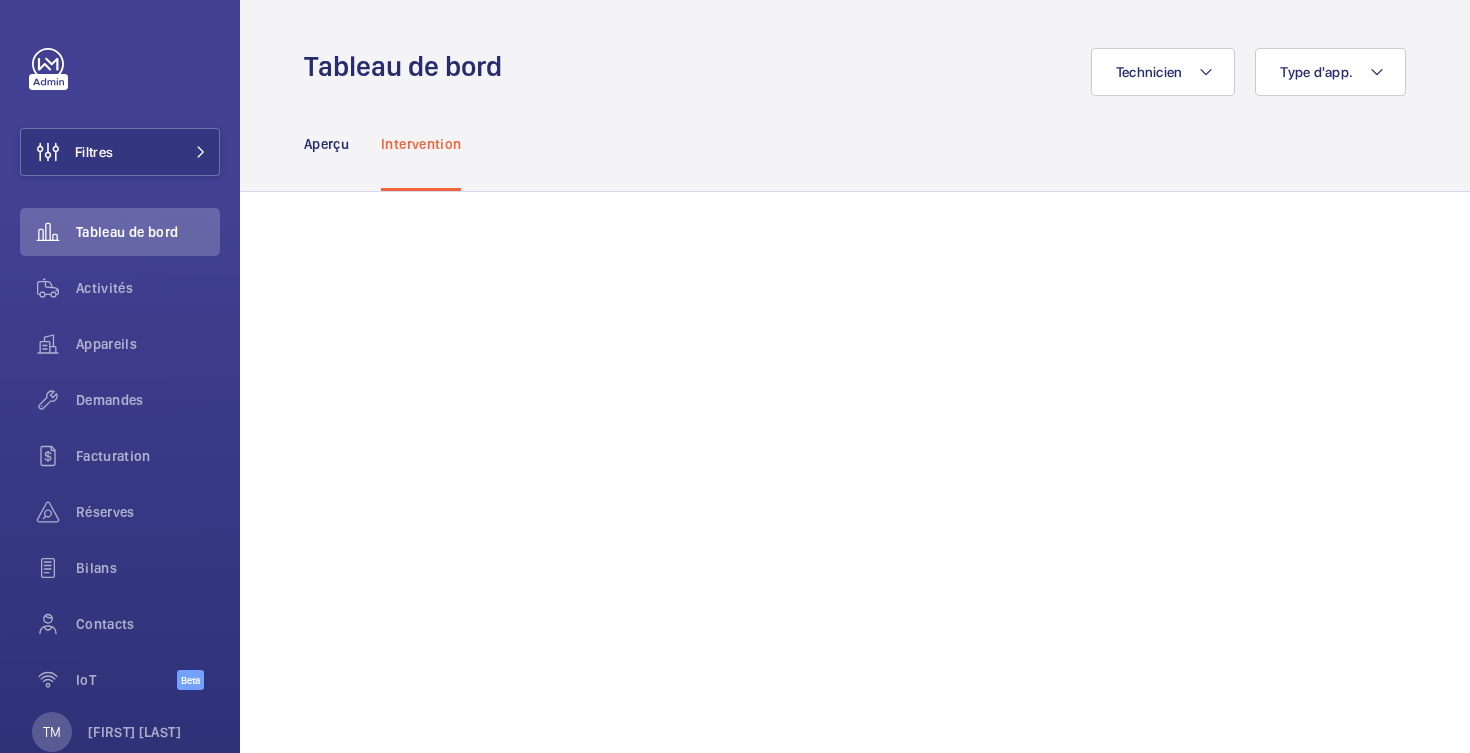 scroll, scrollTop: 0, scrollLeft: 0, axis: both 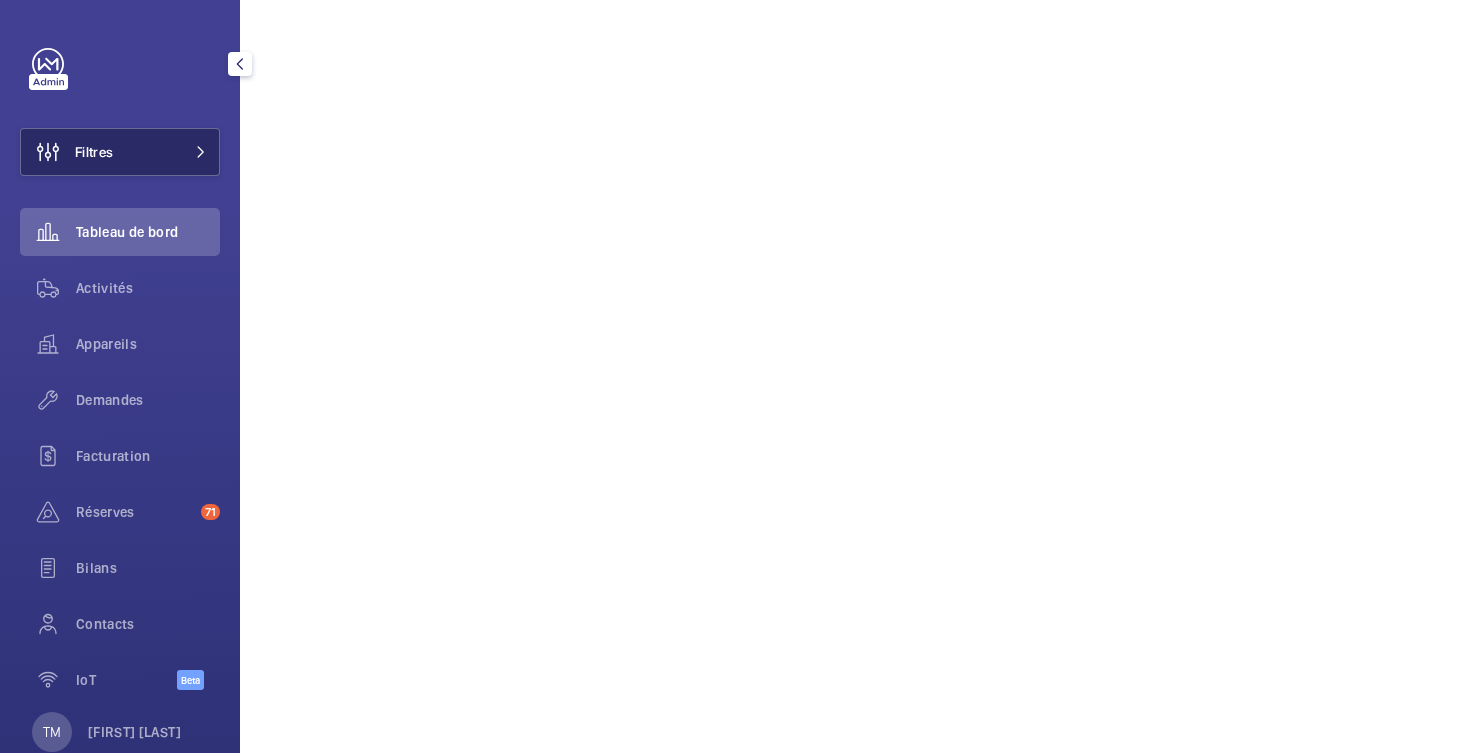 click on "Filtres" 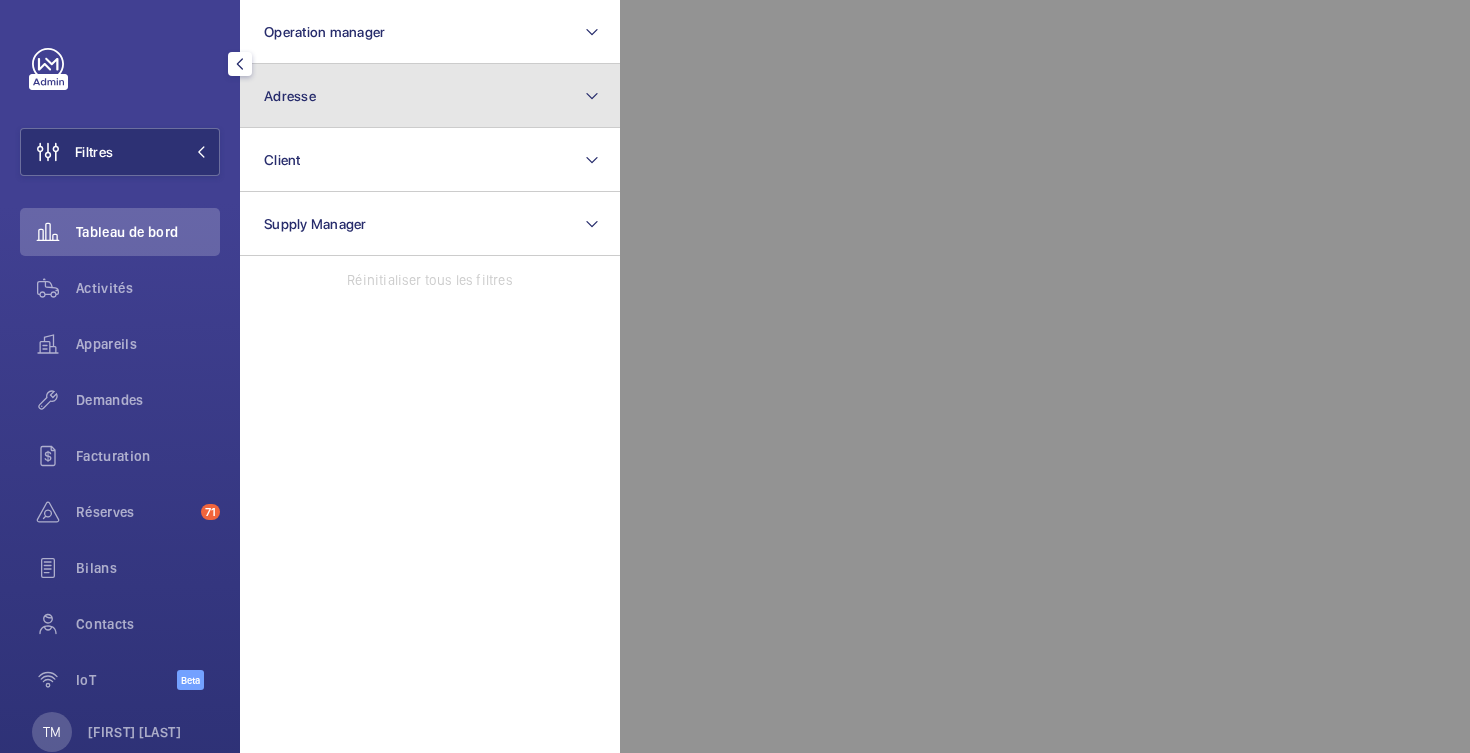 click on "Adresse" 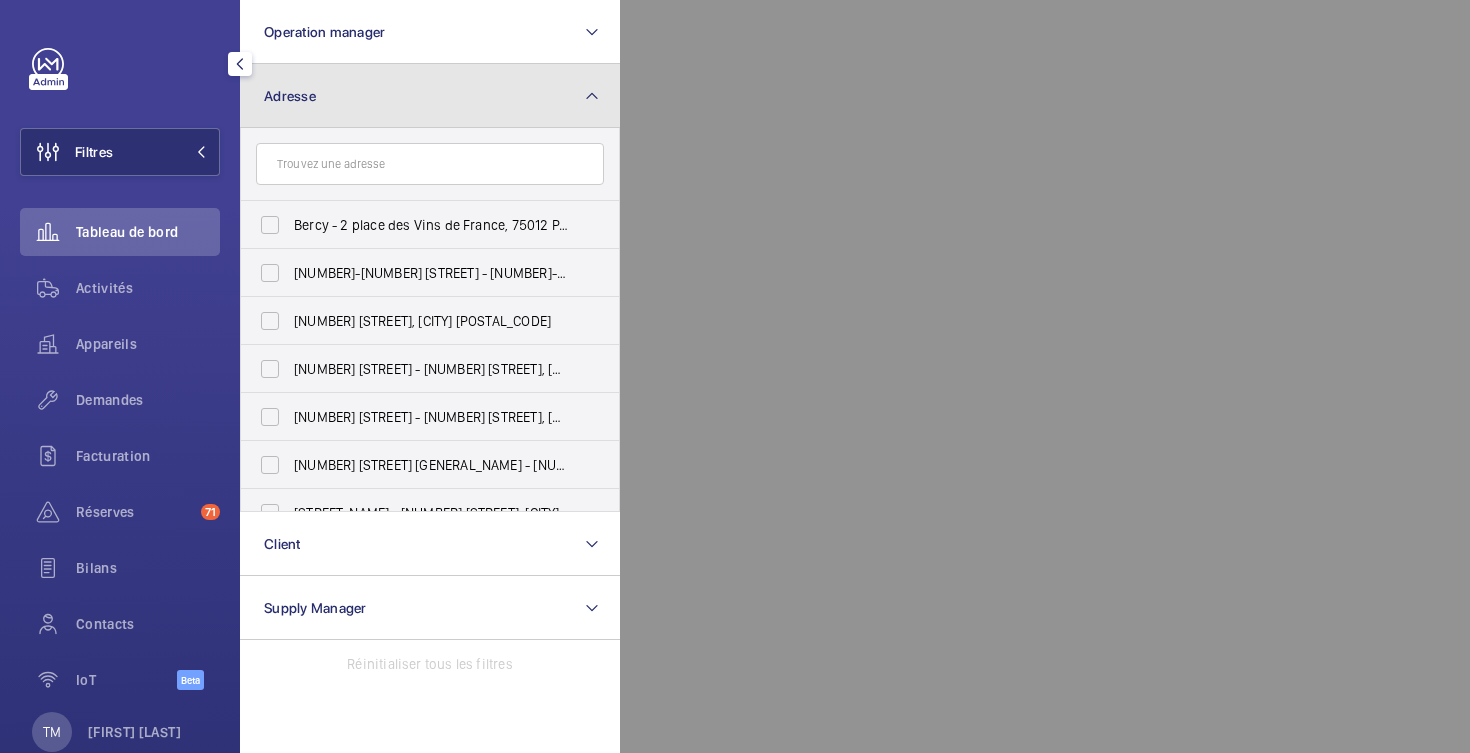 click on "Adresse" 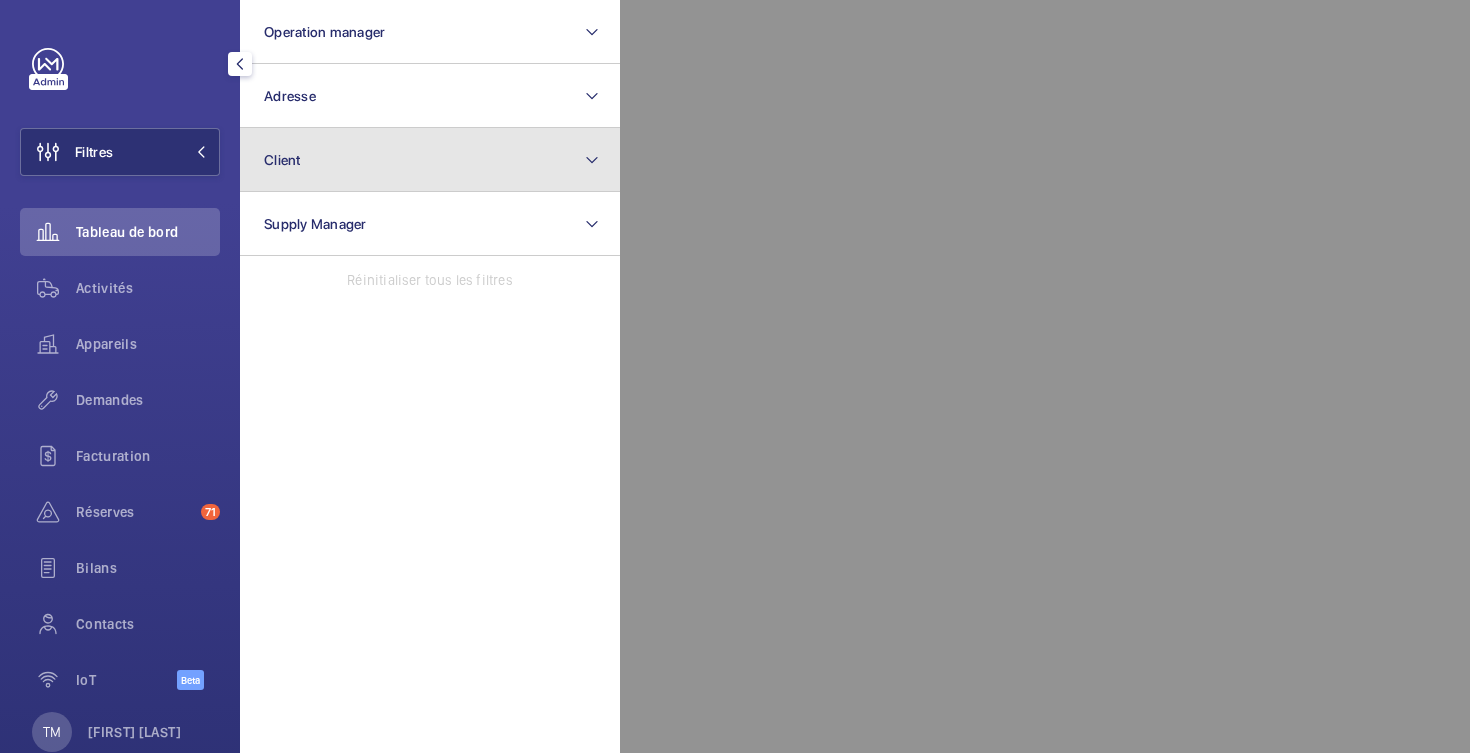 click on "Client" 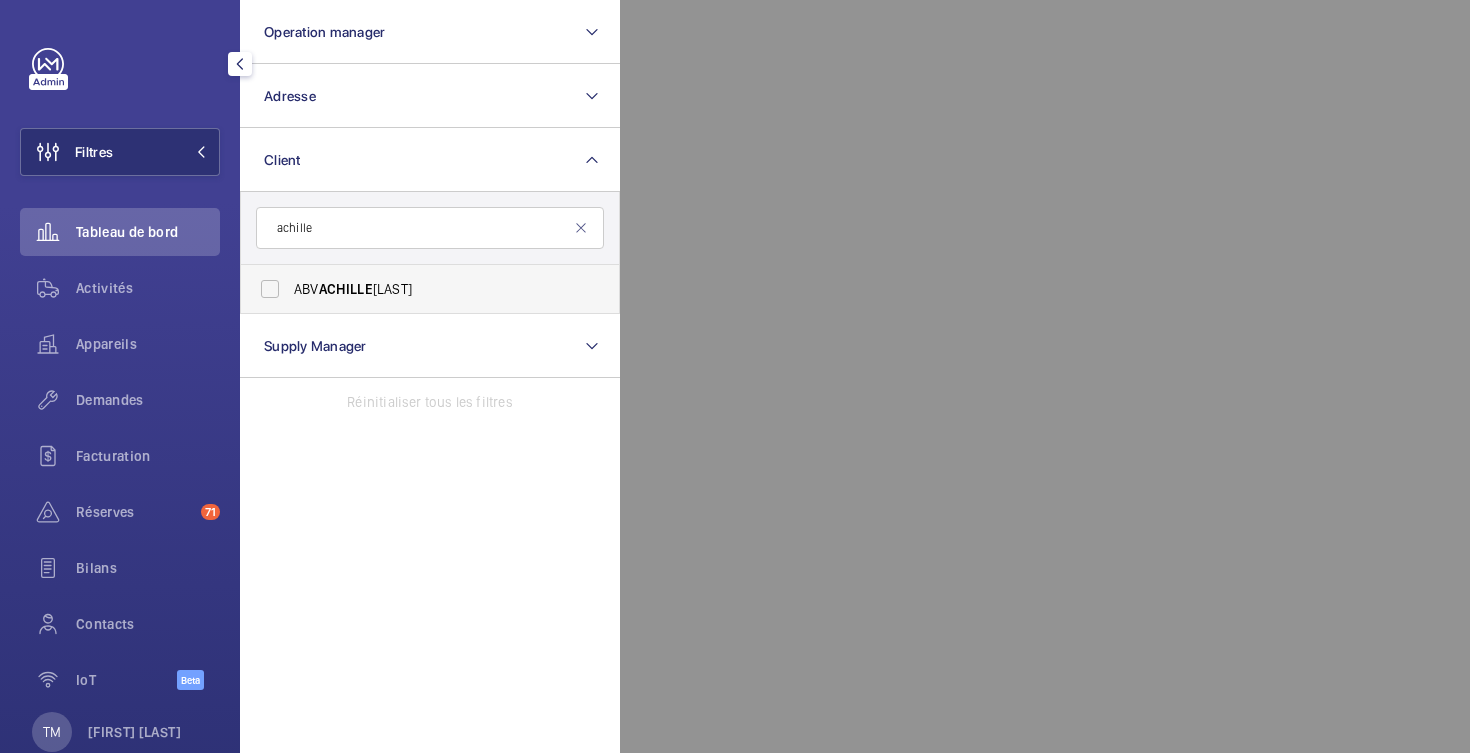 type on "achille" 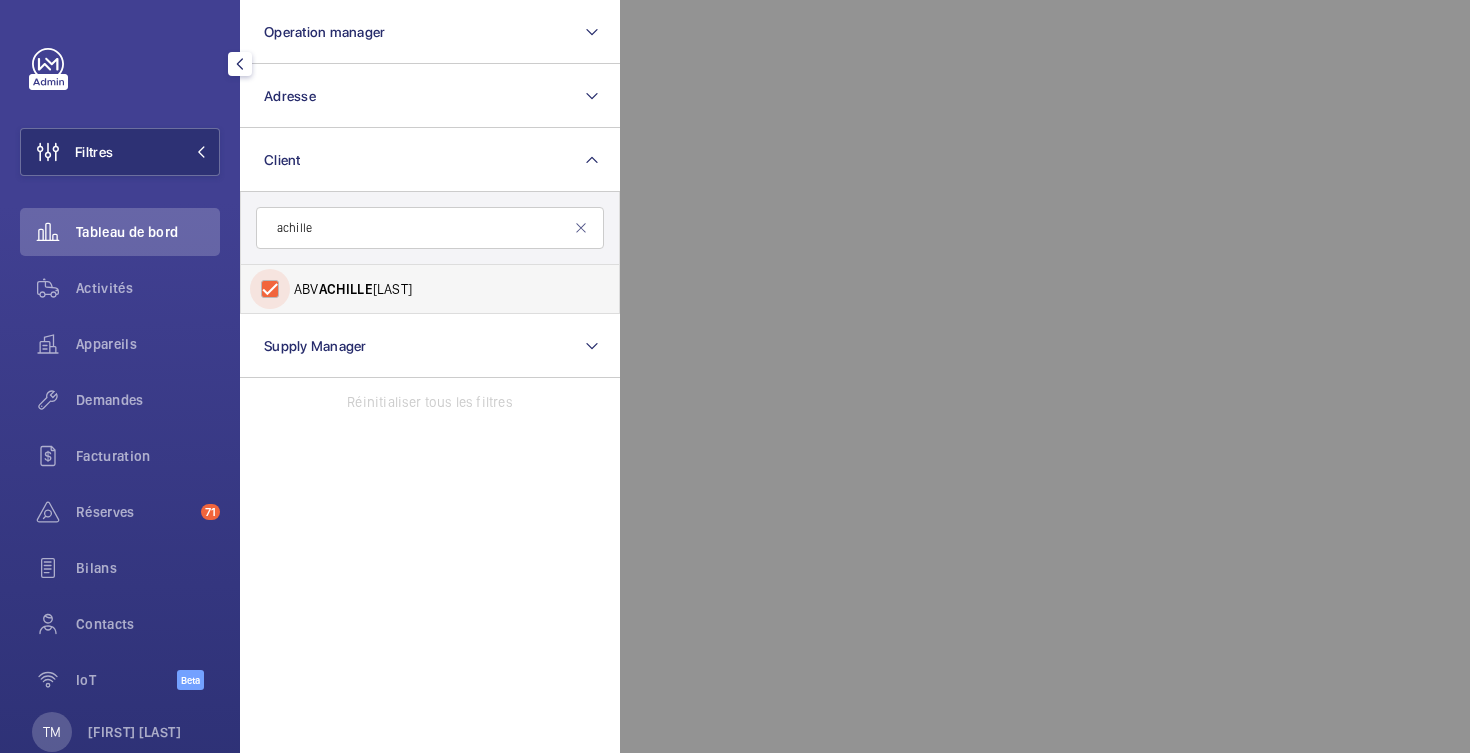 checkbox on "true" 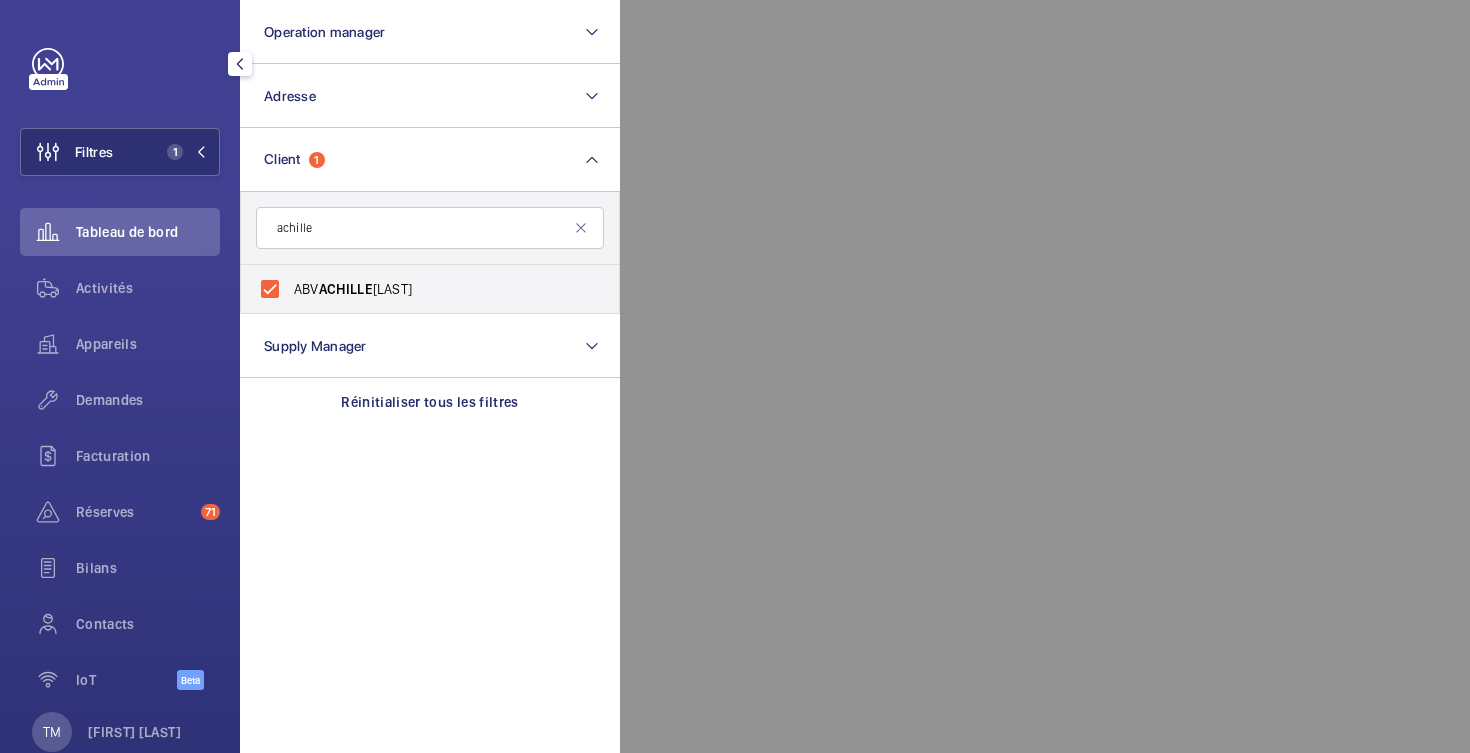 click 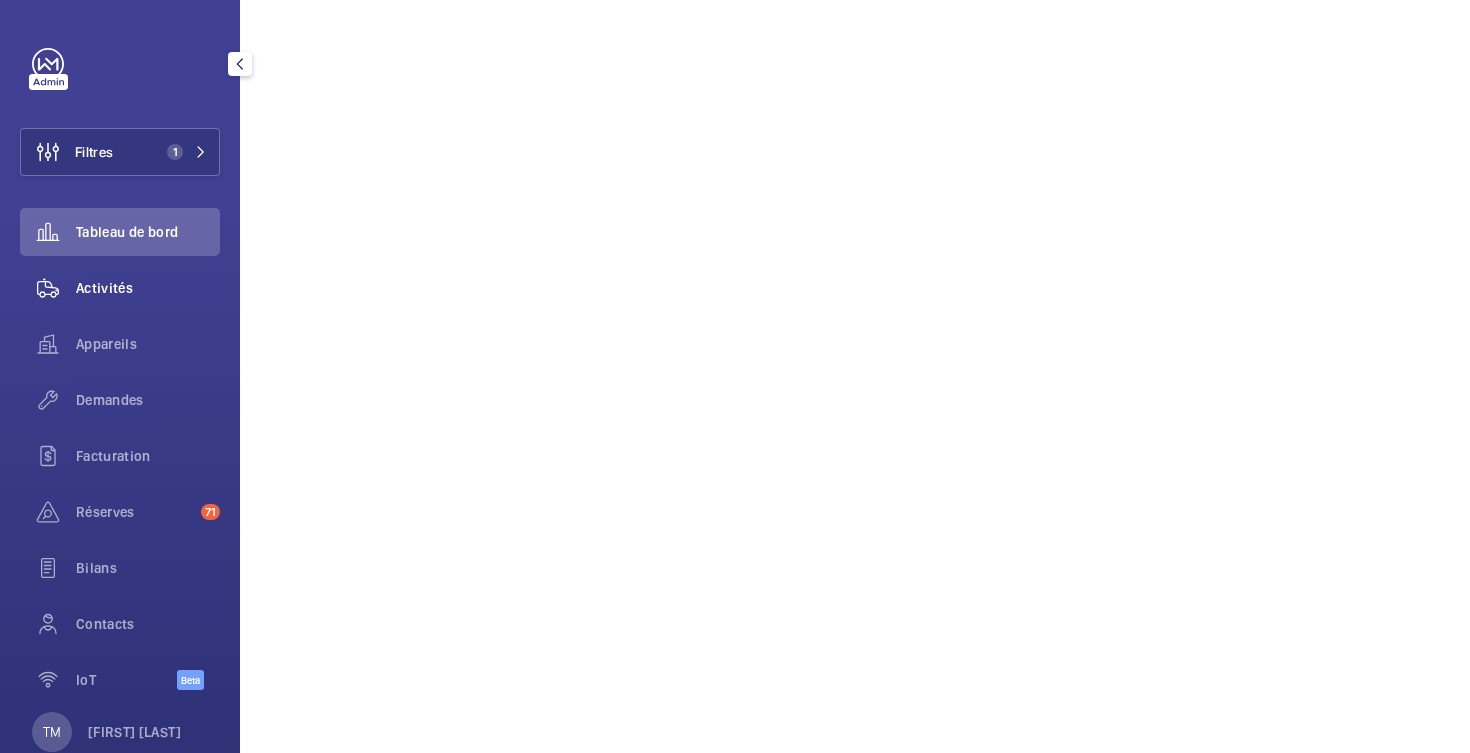 click on "Activités" 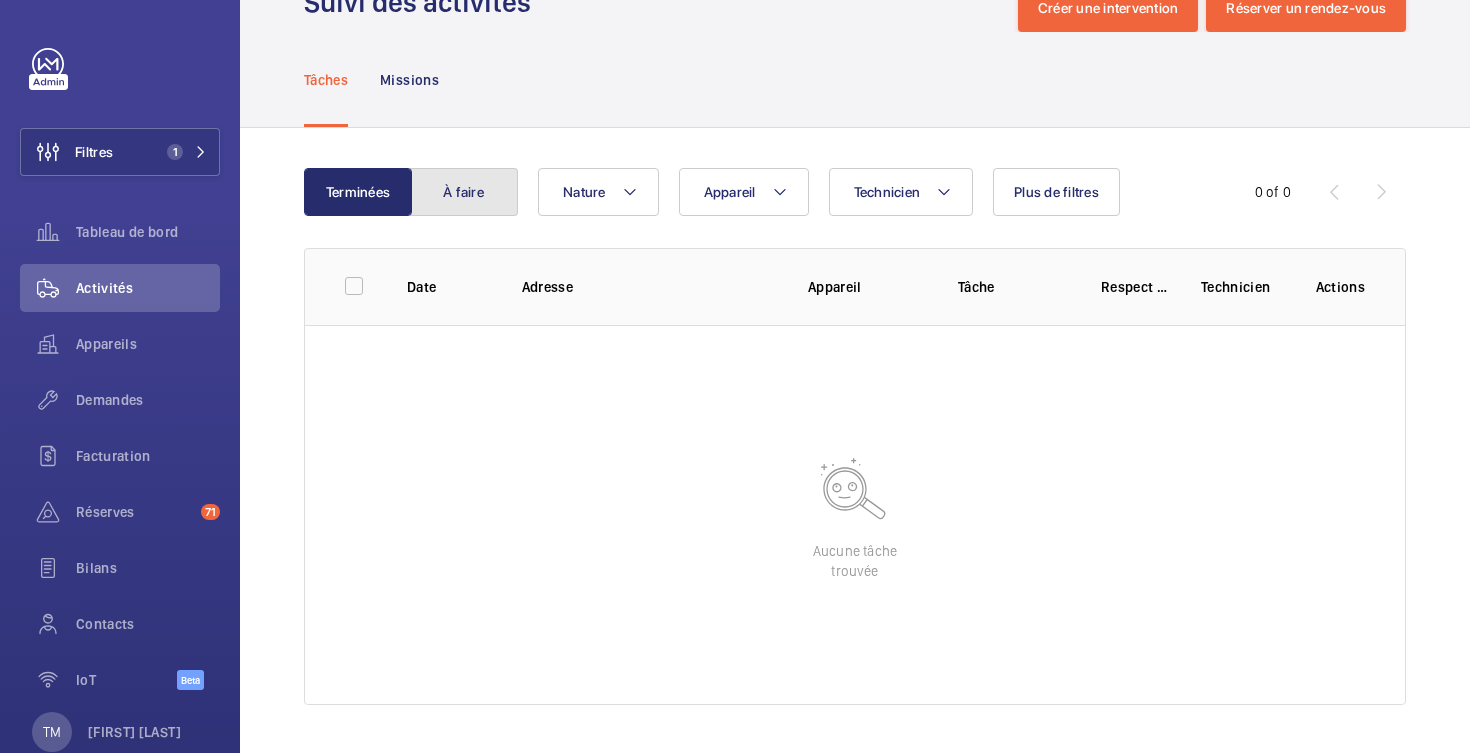 click on "À faire" 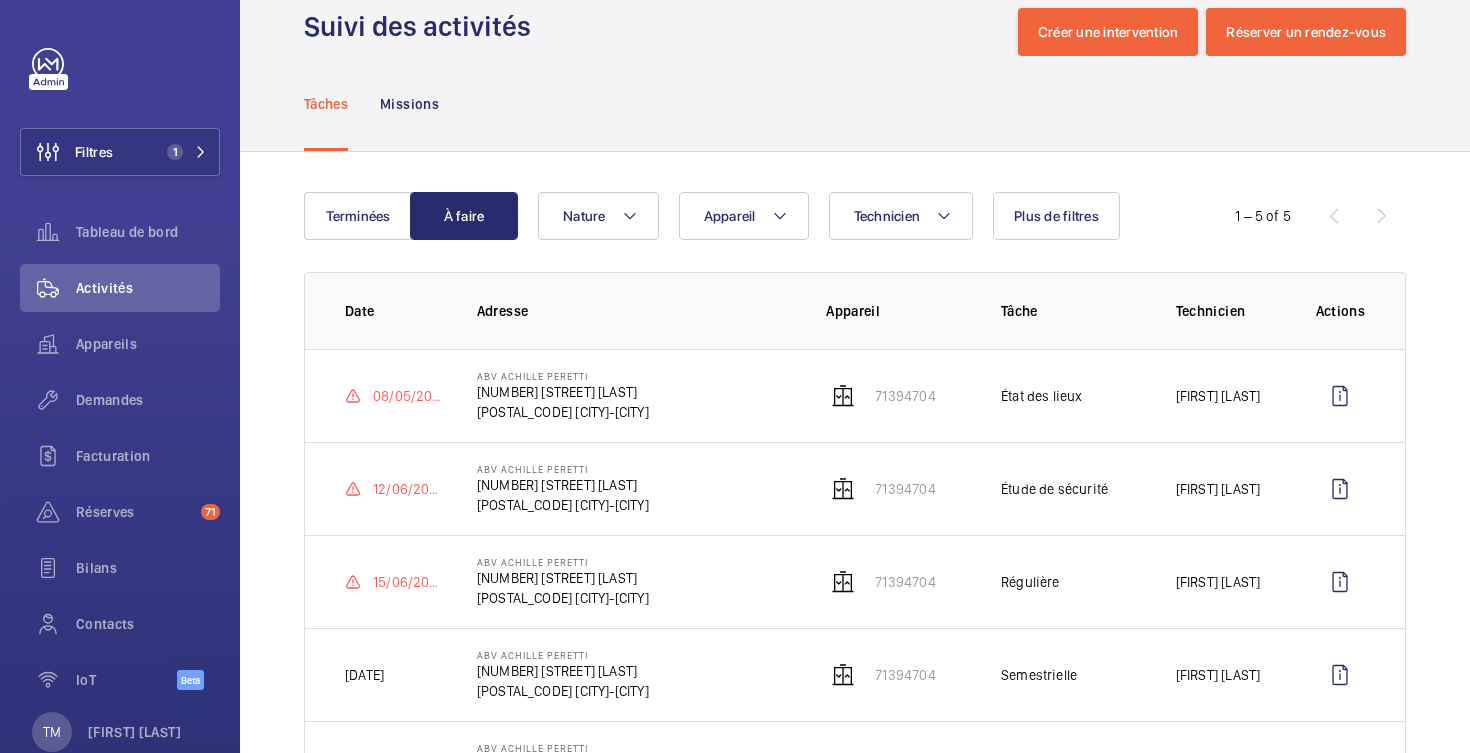 scroll, scrollTop: 0, scrollLeft: 0, axis: both 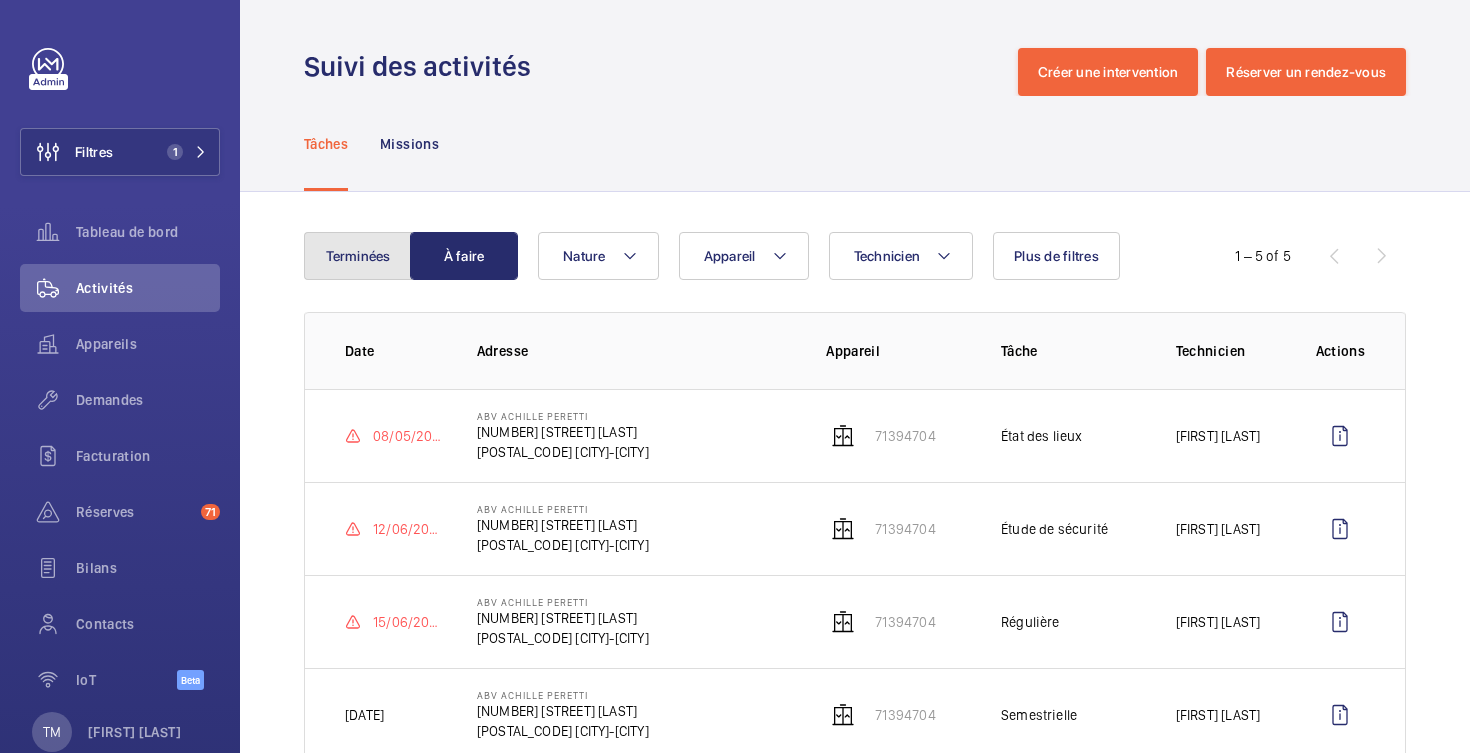 click on "Terminées" 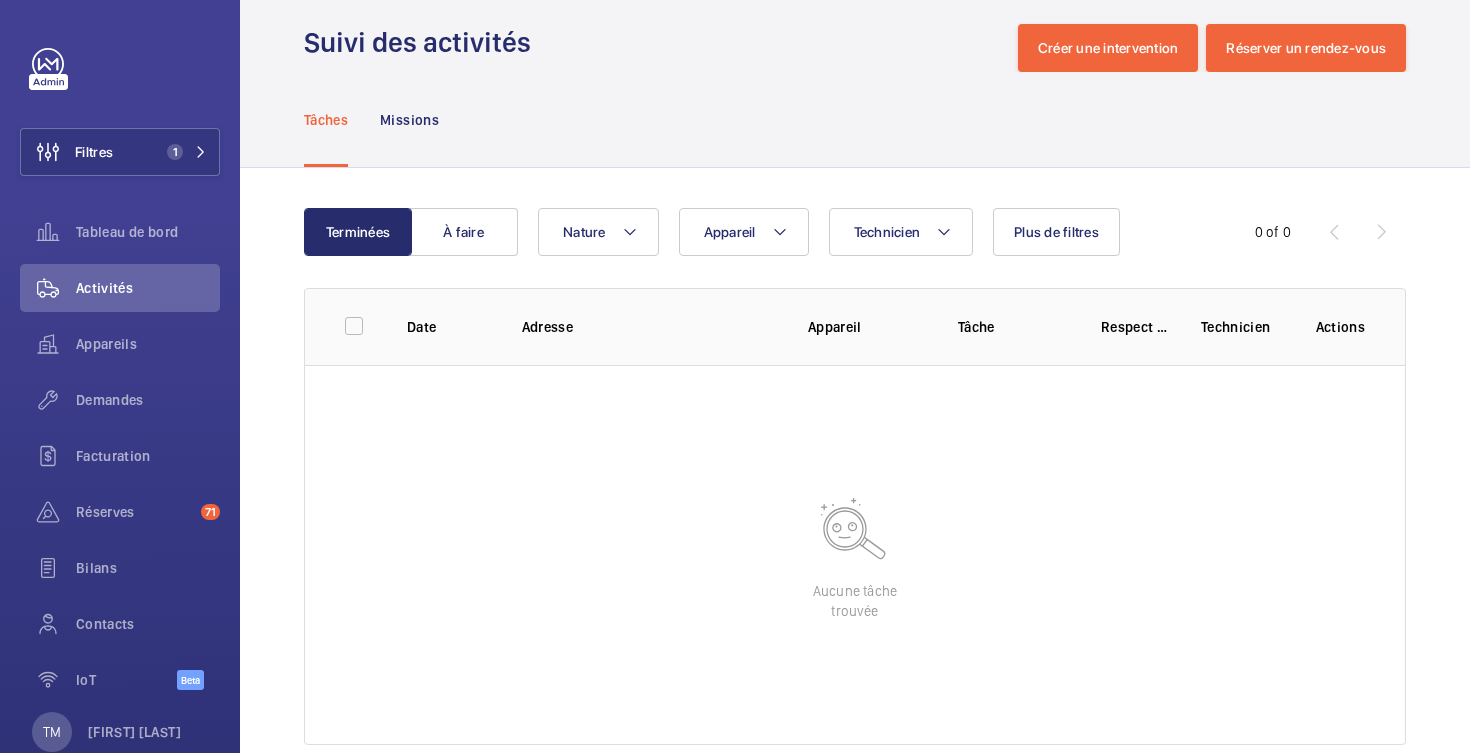 scroll, scrollTop: 64, scrollLeft: 0, axis: vertical 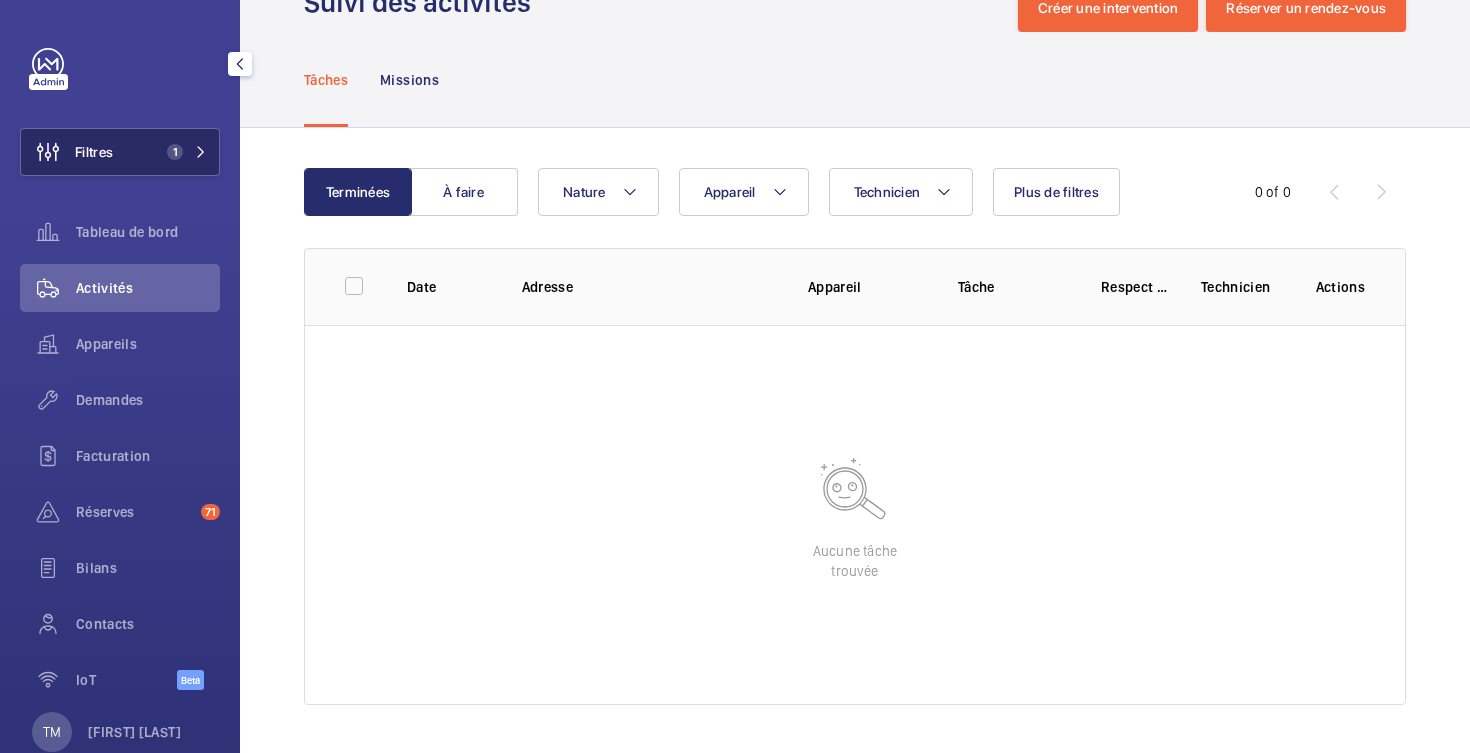click on "Filtres" 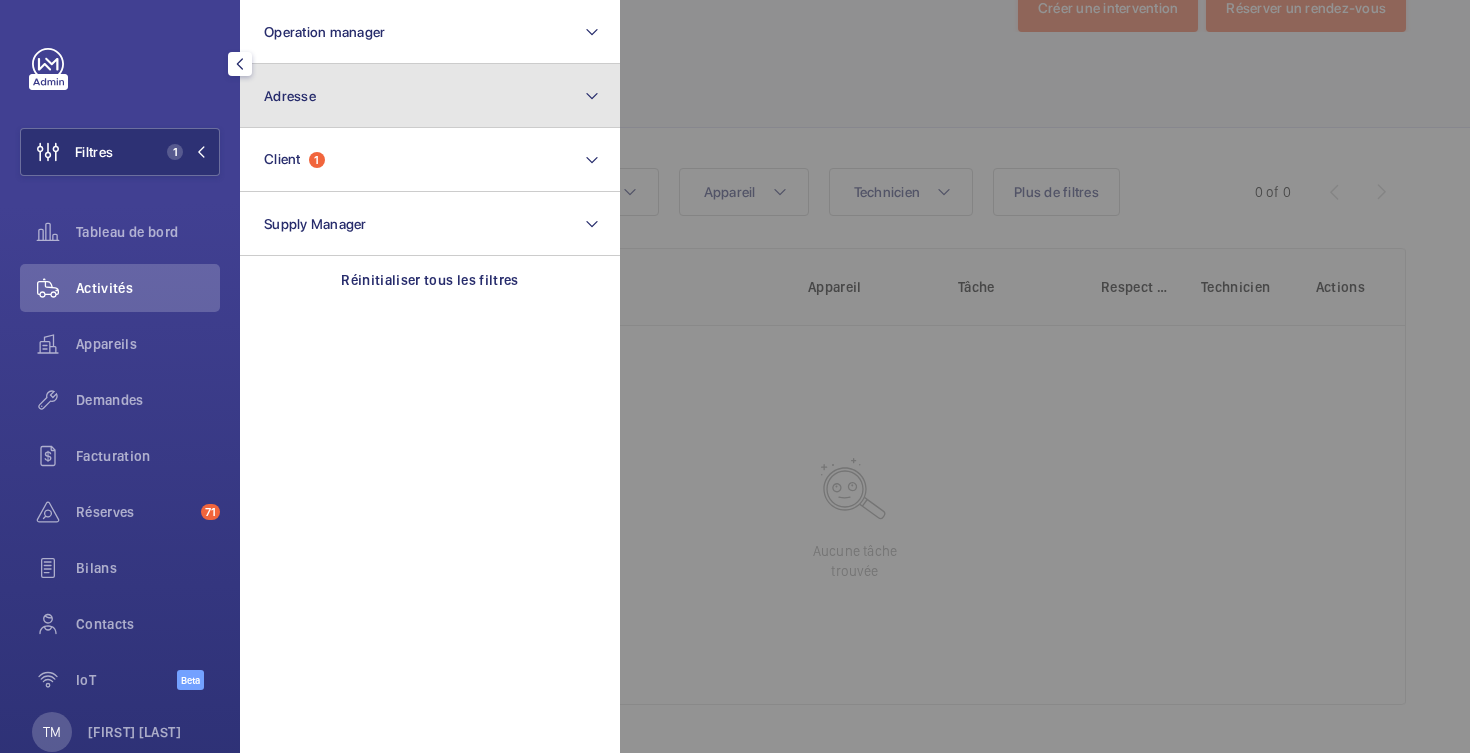 click on "Adresse" 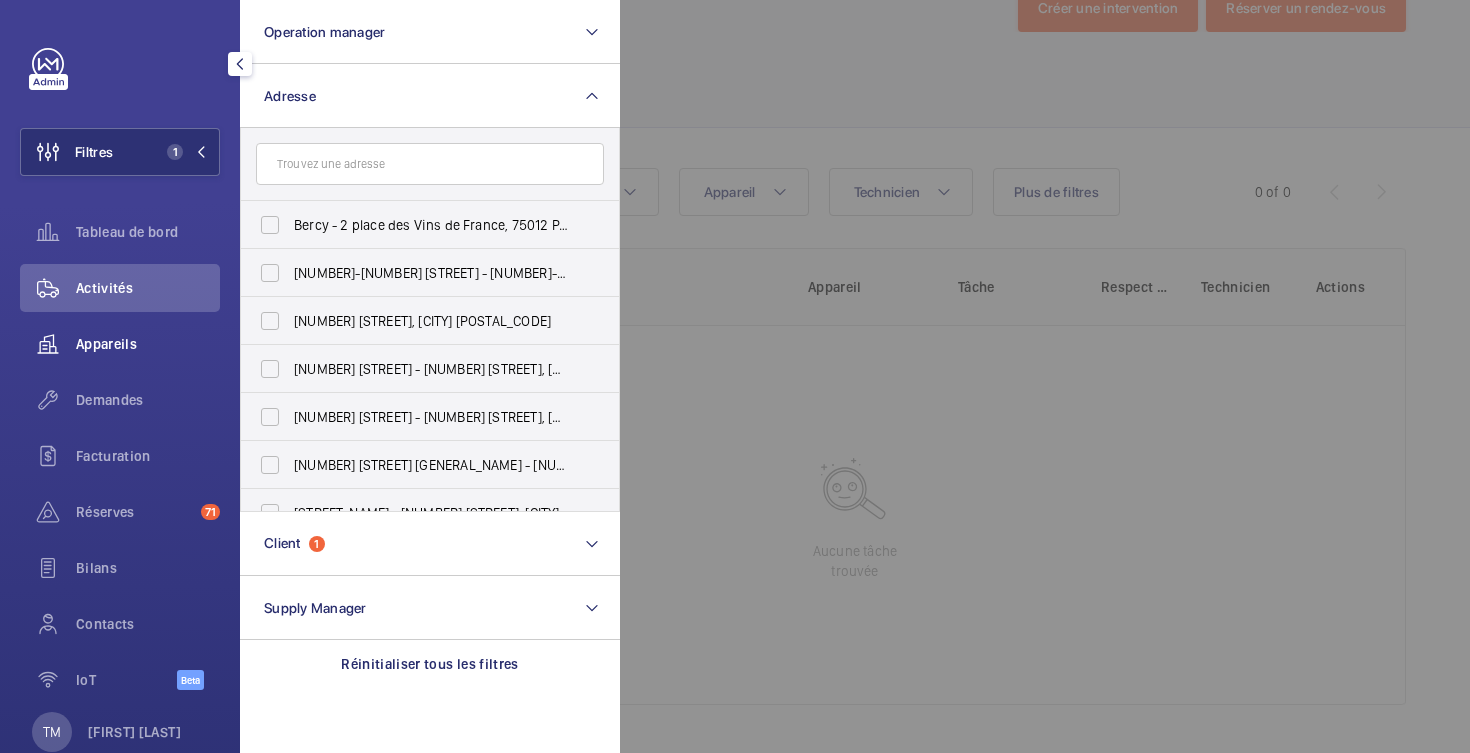 click on "Appareils" 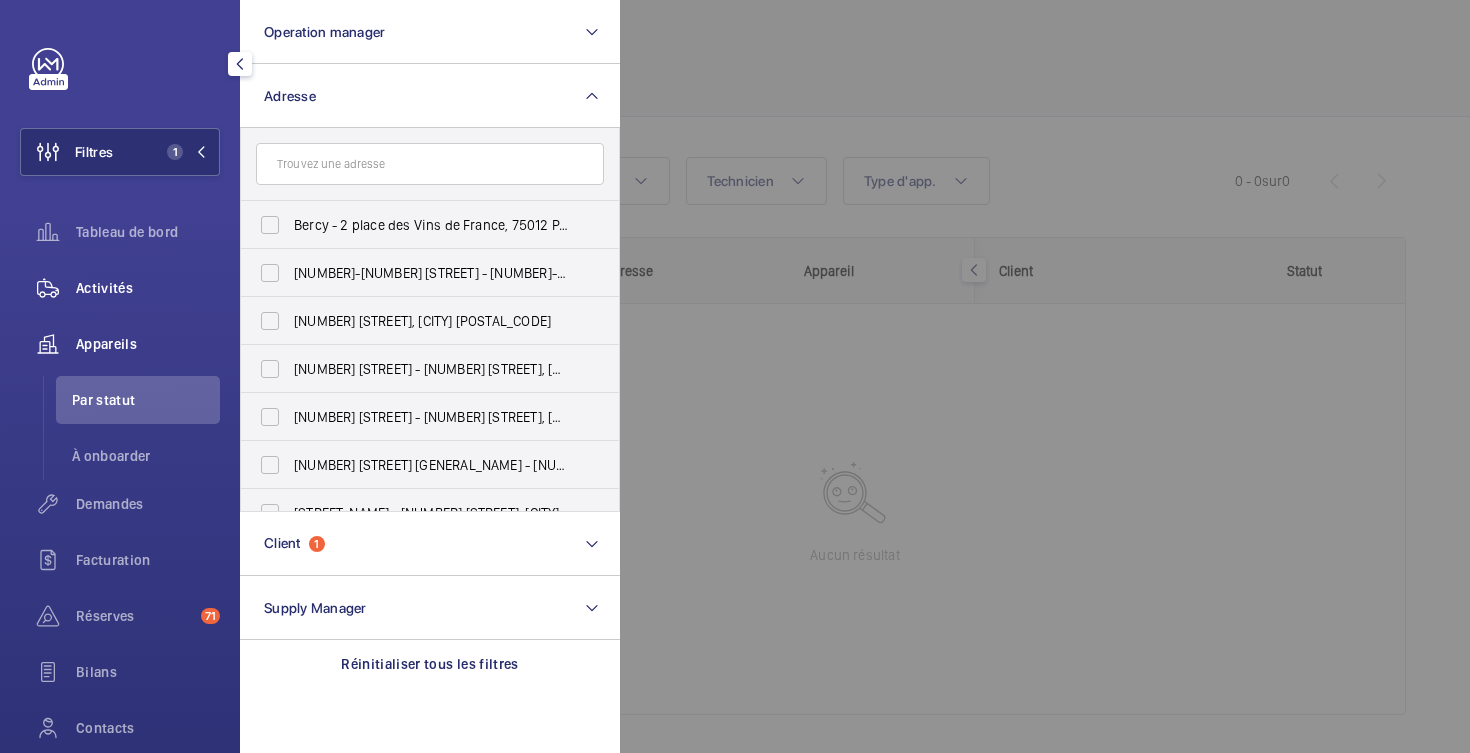 click on "Activités" 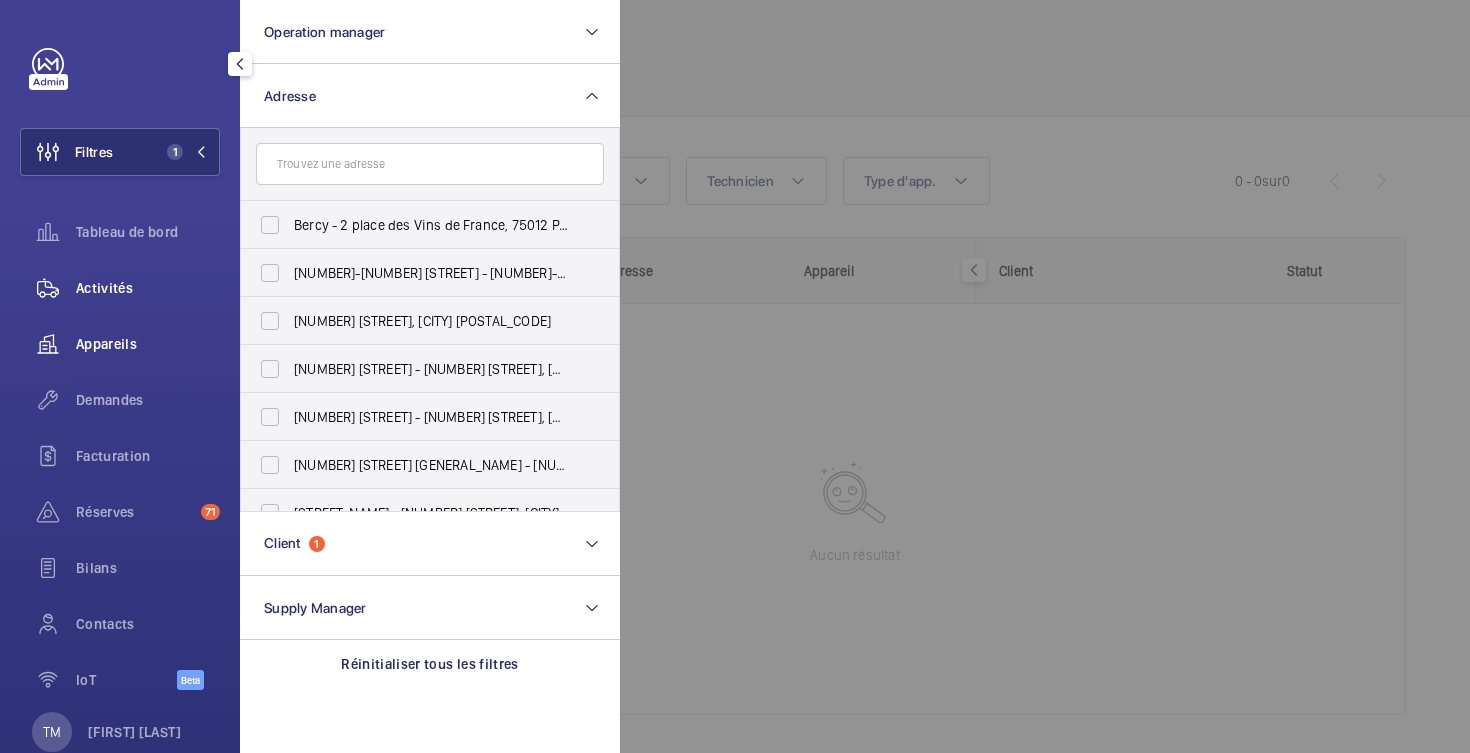 scroll, scrollTop: 0, scrollLeft: 0, axis: both 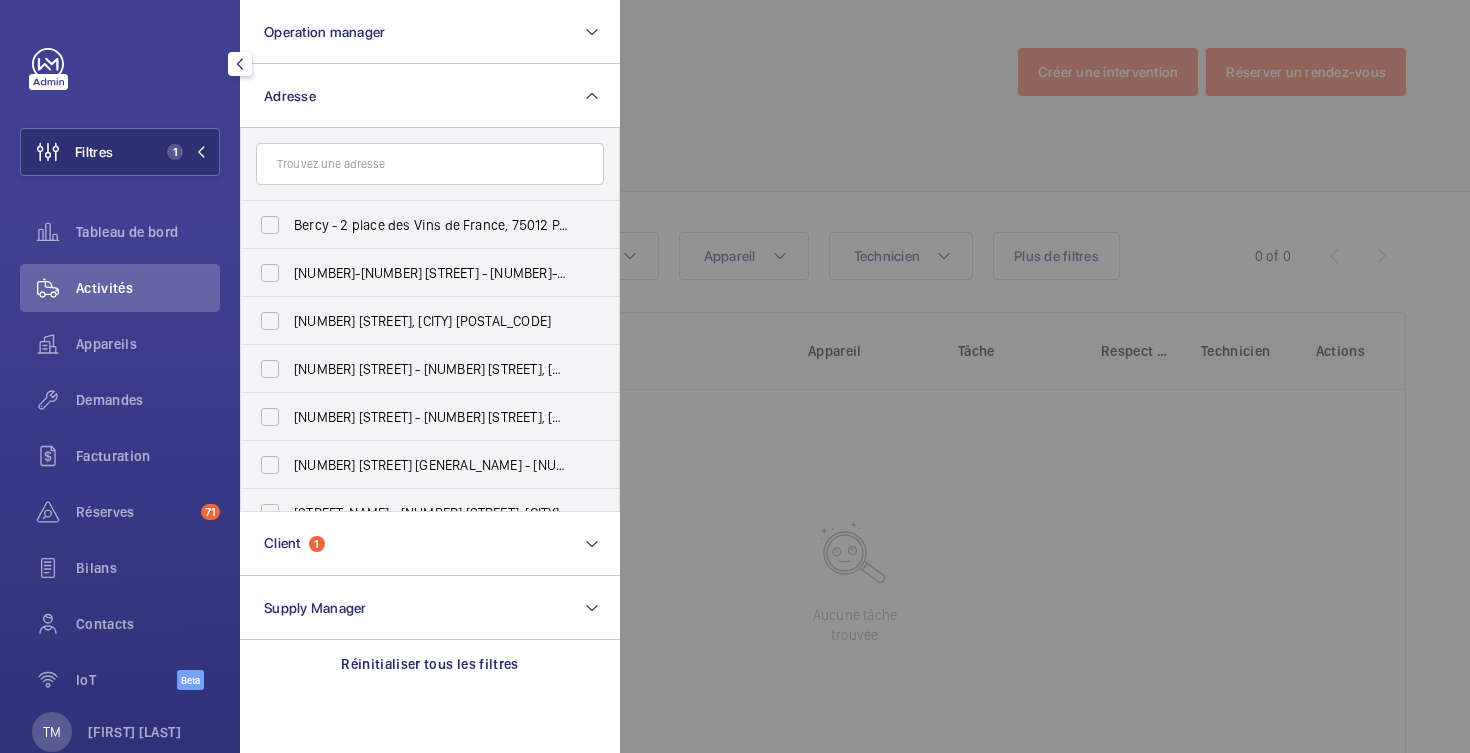 click 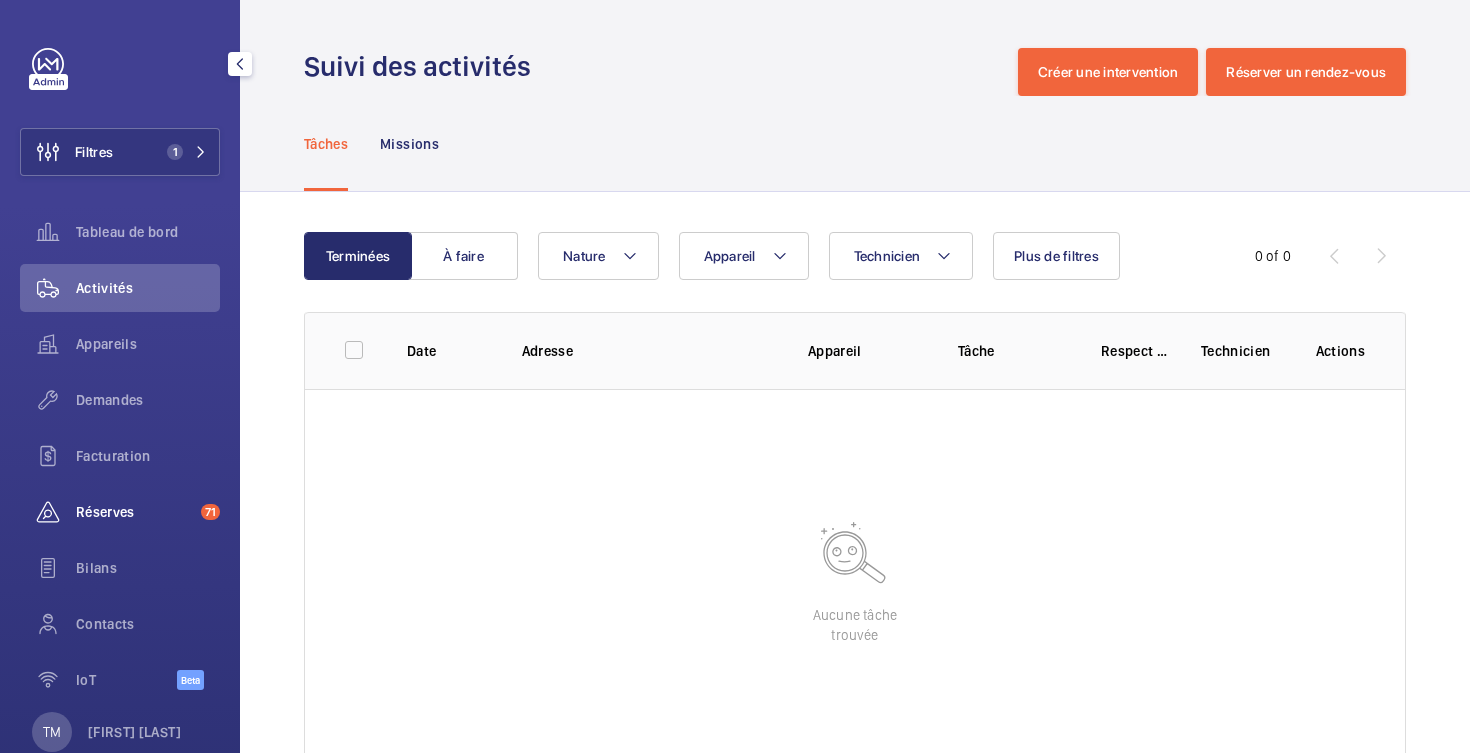 click on "Réserves" 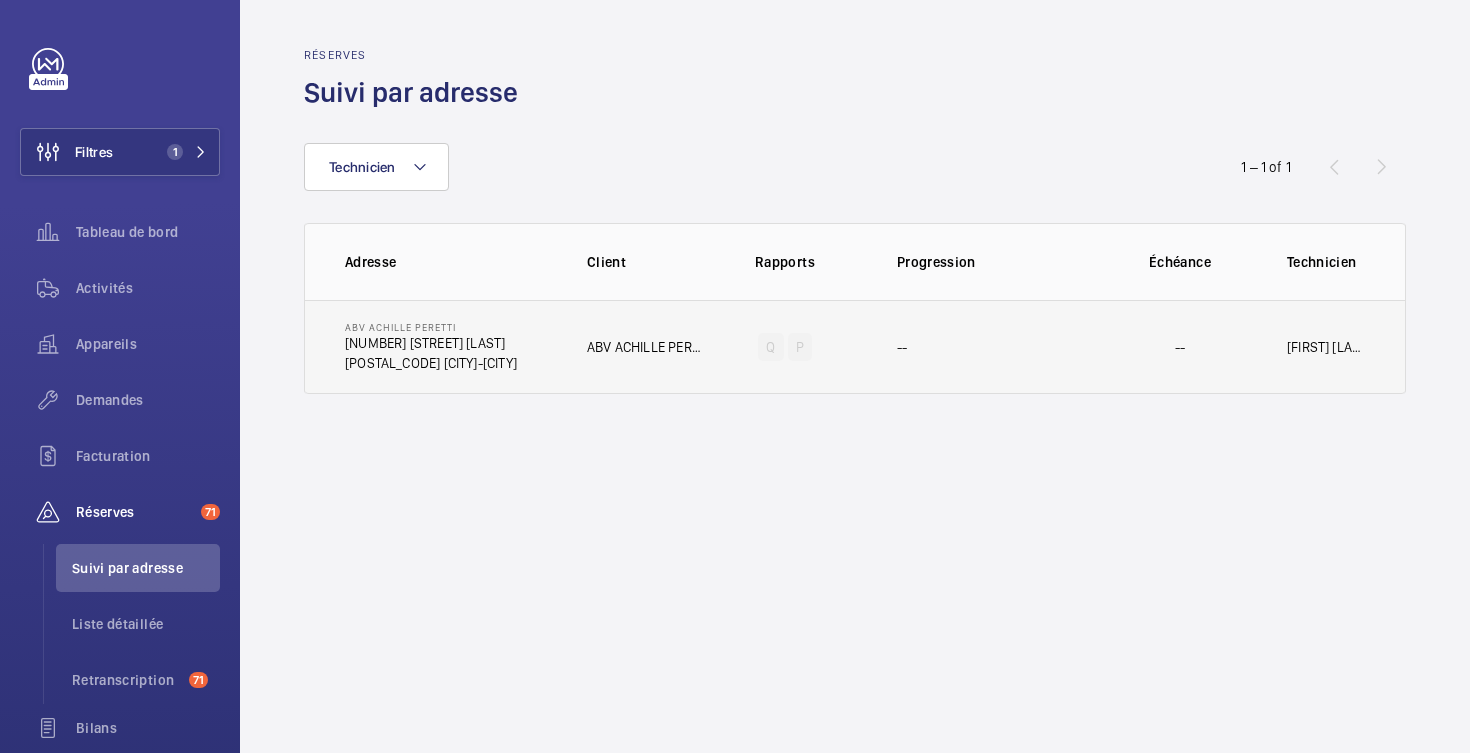 click on "ABV ACHILLE PERETTI" 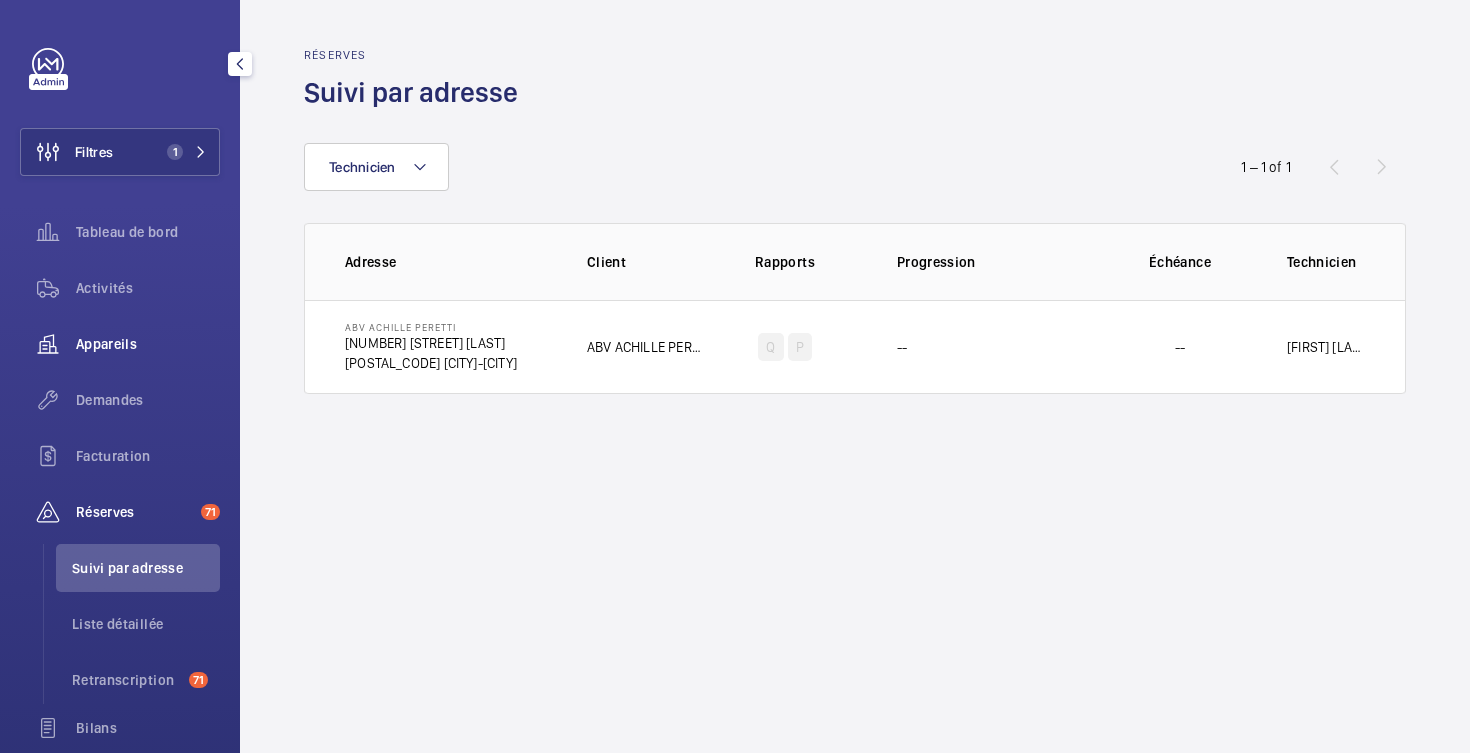 click on "Appareils" 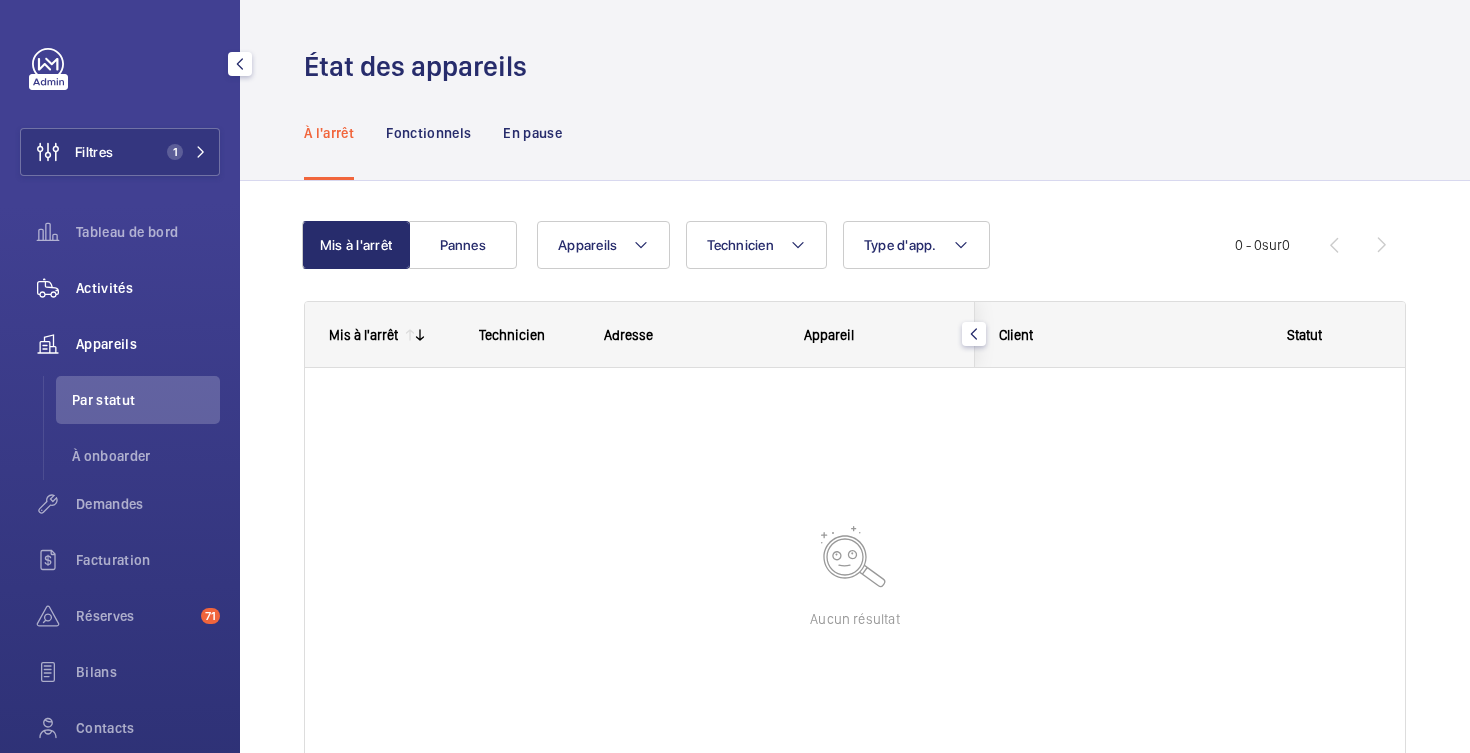 click on "Activités" 